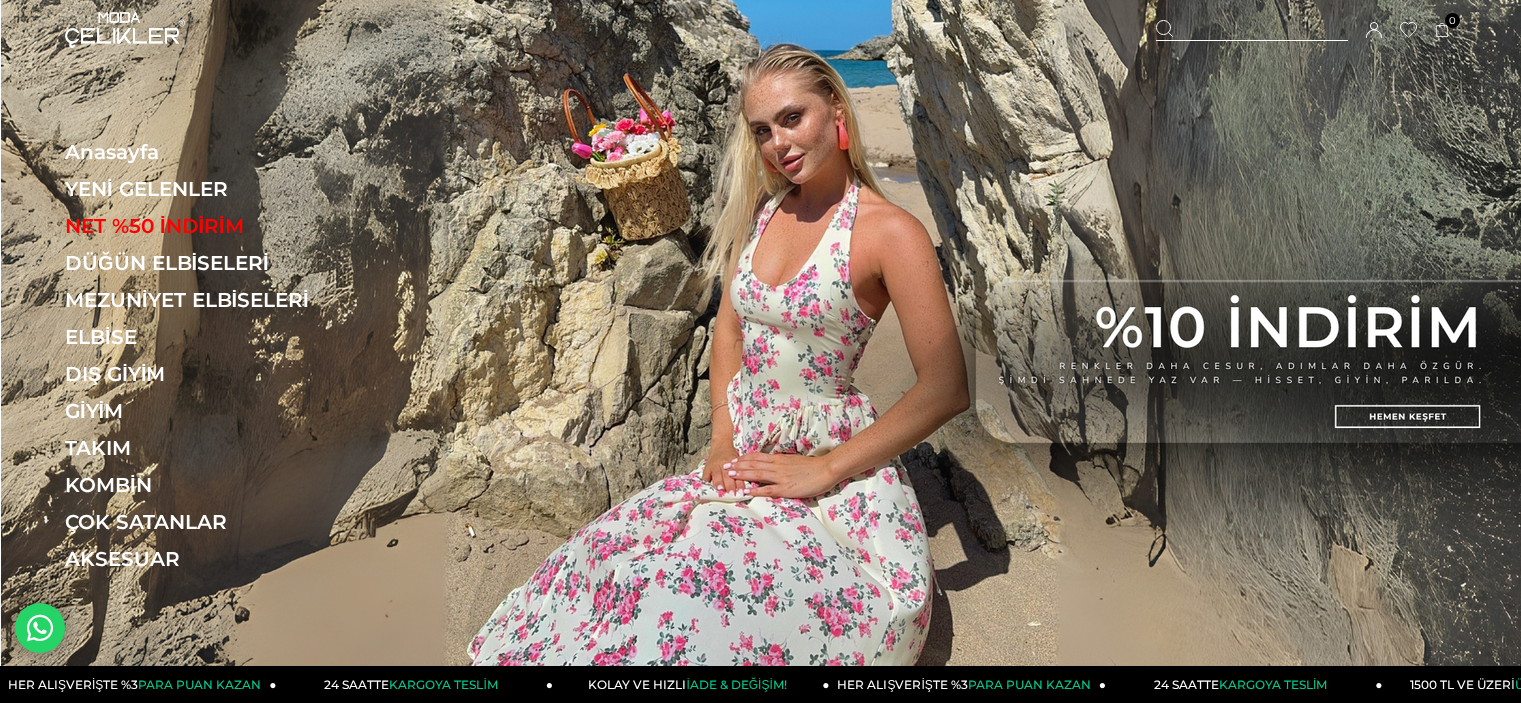 scroll, scrollTop: 0, scrollLeft: 0, axis: both 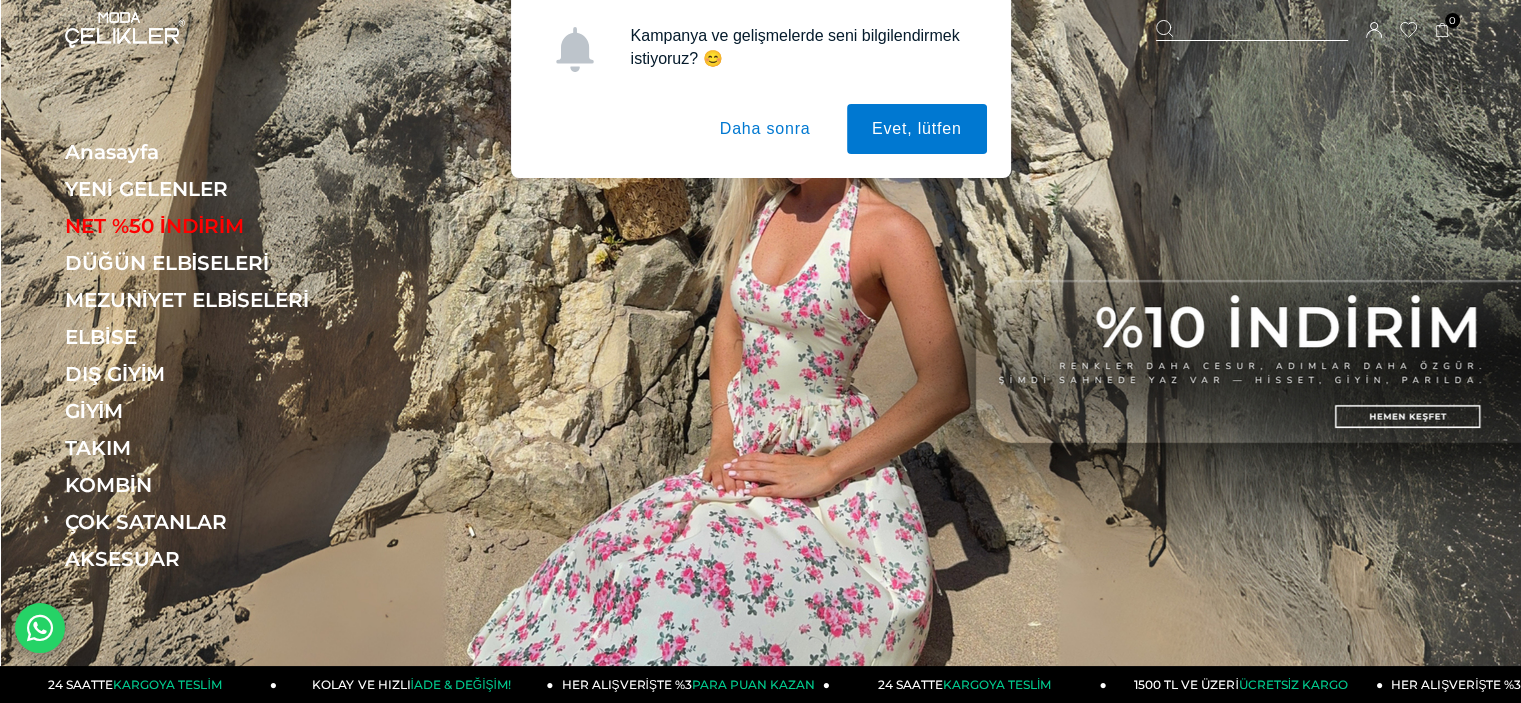 click on "Daha sonra" at bounding box center (765, 129) 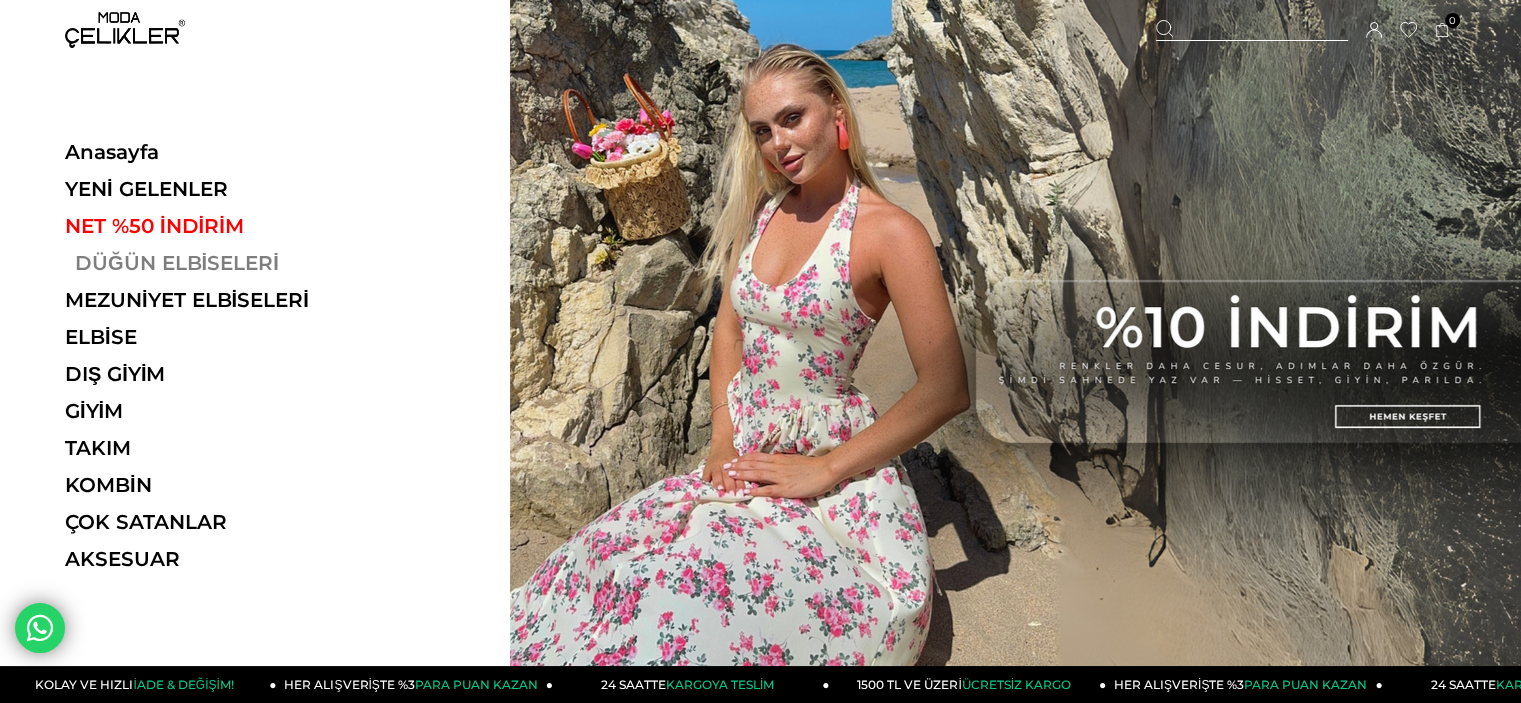 click on "DÜĞÜN ELBİSELERİ" at bounding box center (202, 263) 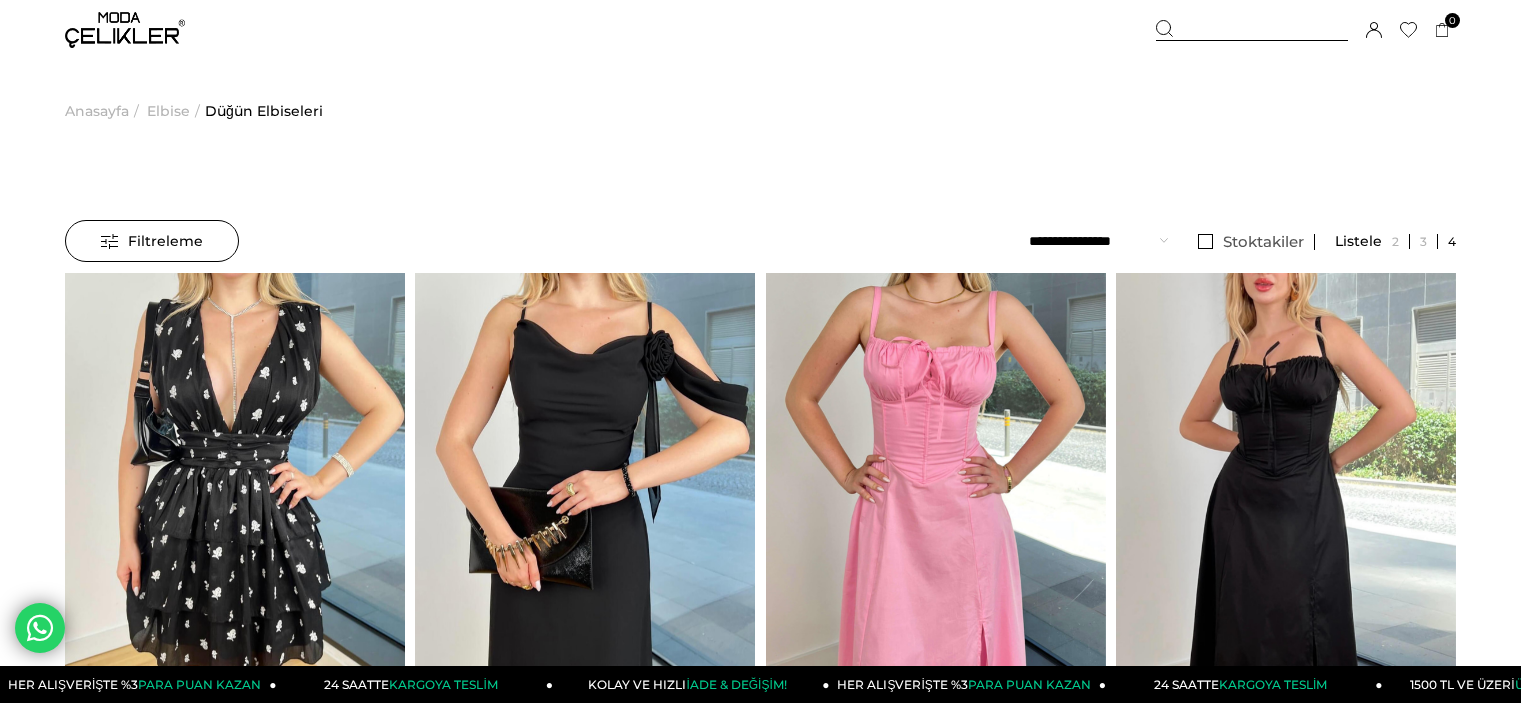 scroll, scrollTop: 0, scrollLeft: 0, axis: both 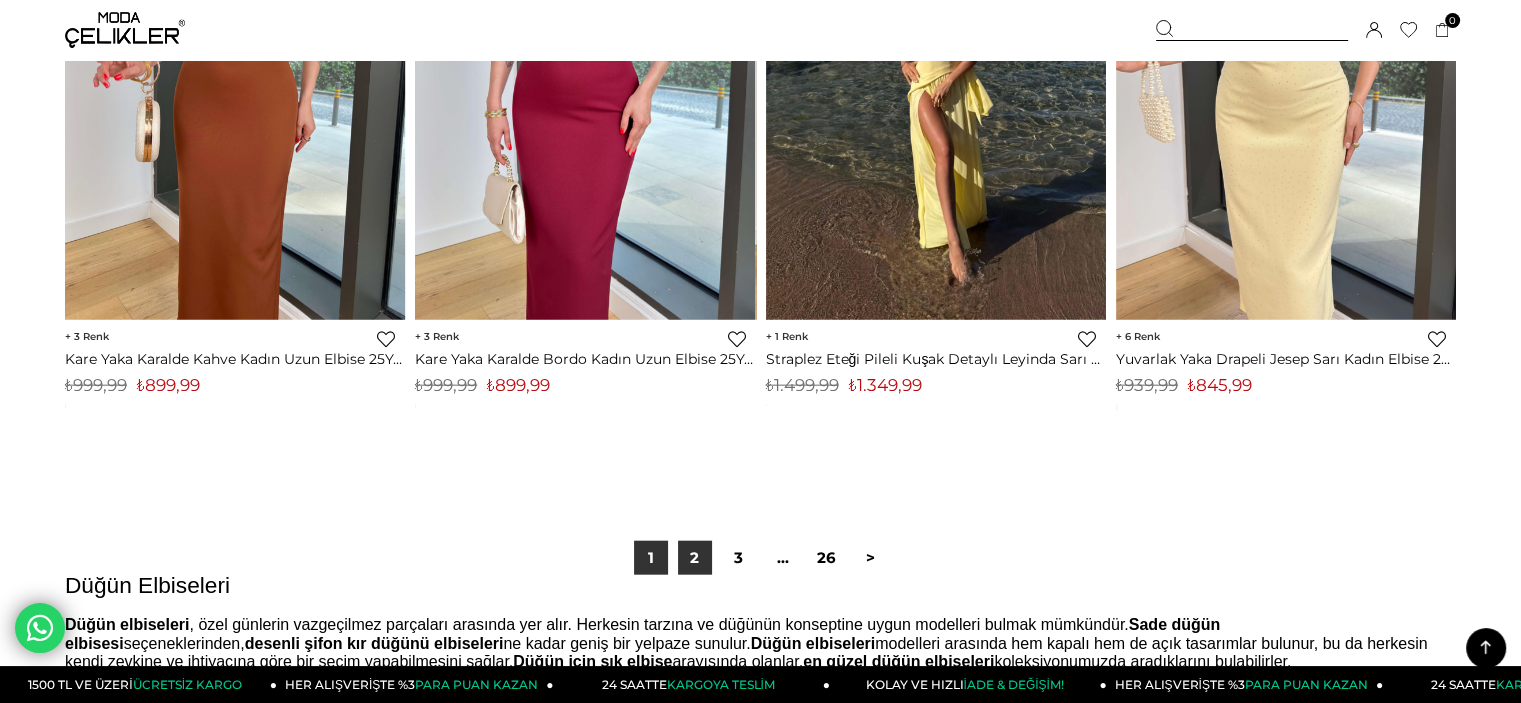 click on "2" at bounding box center [695, 558] 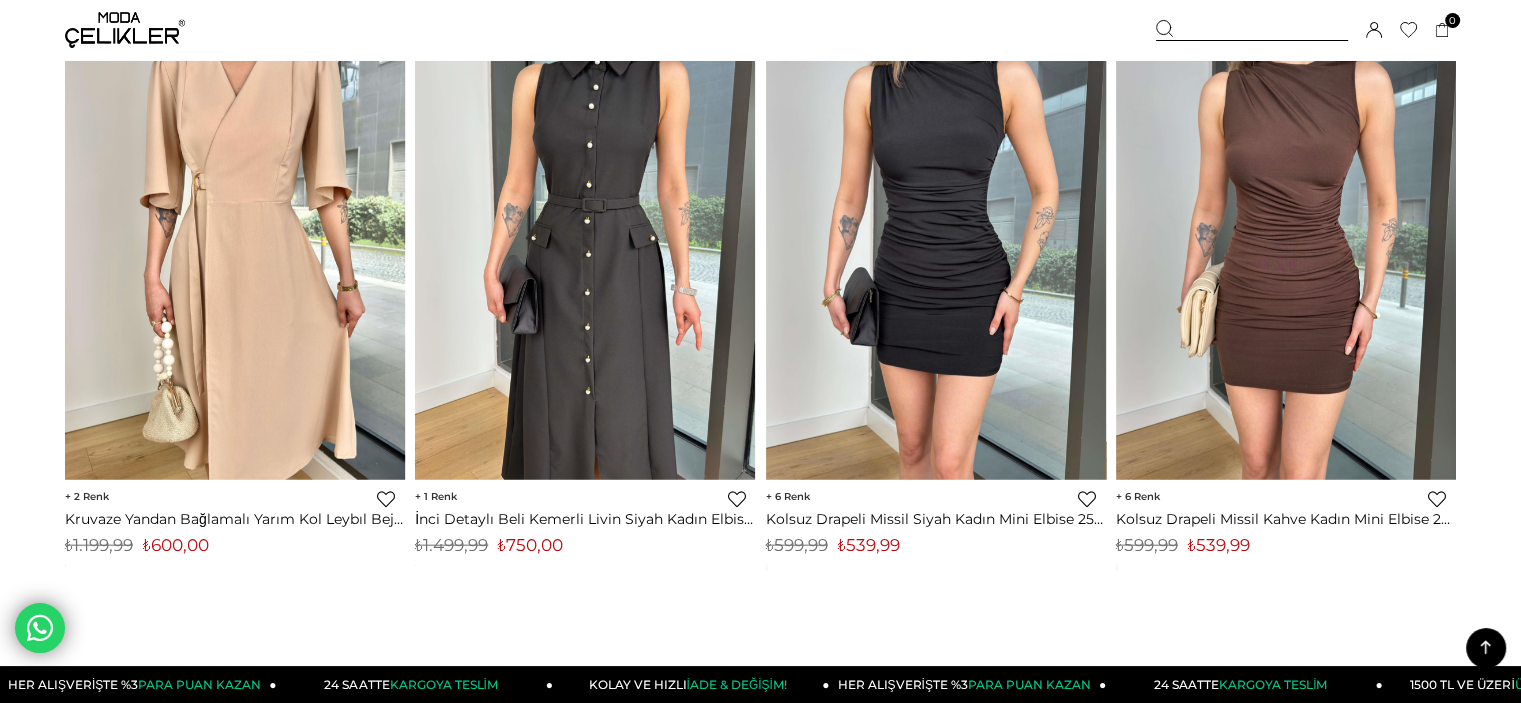 scroll, scrollTop: 12300, scrollLeft: 0, axis: vertical 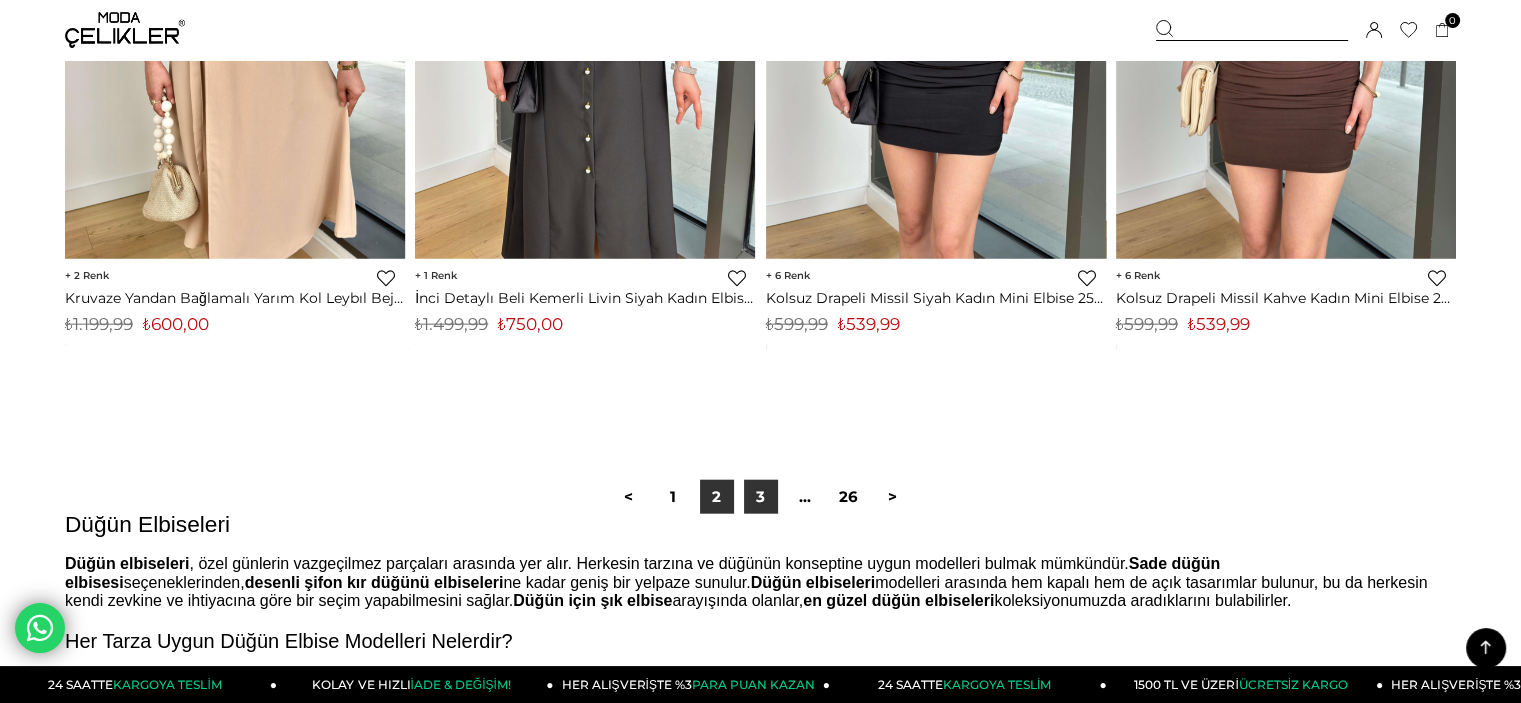 click on "3" at bounding box center (761, 497) 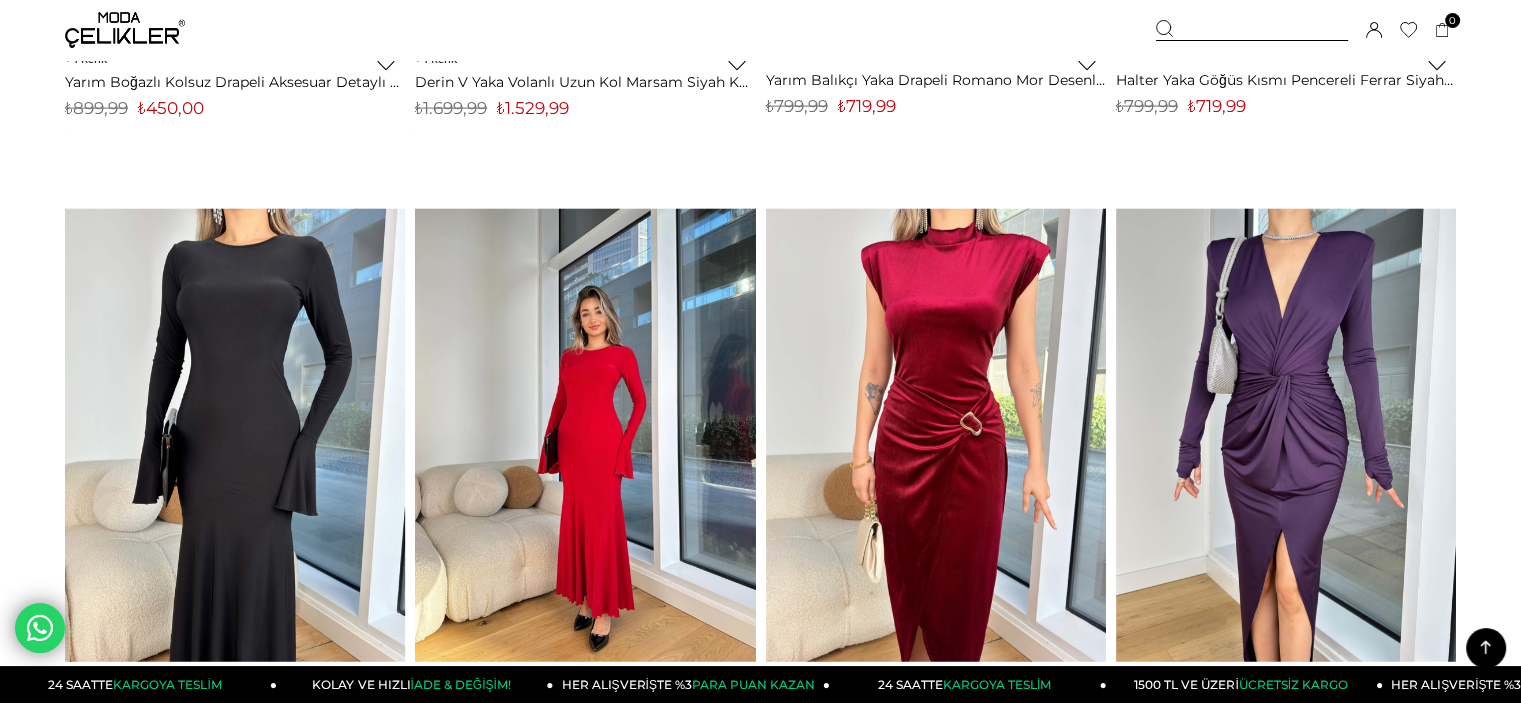 scroll, scrollTop: 12400, scrollLeft: 0, axis: vertical 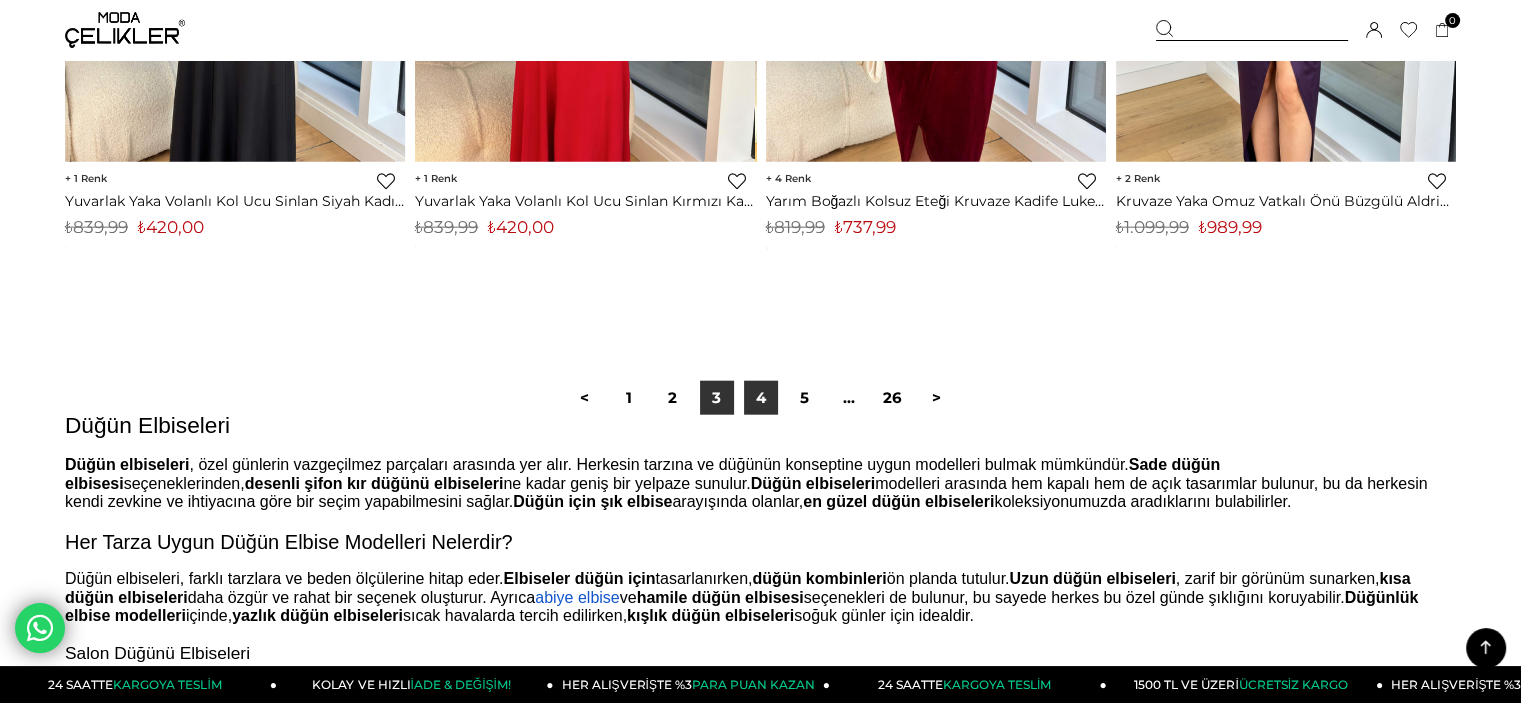 click on "4" at bounding box center [761, 398] 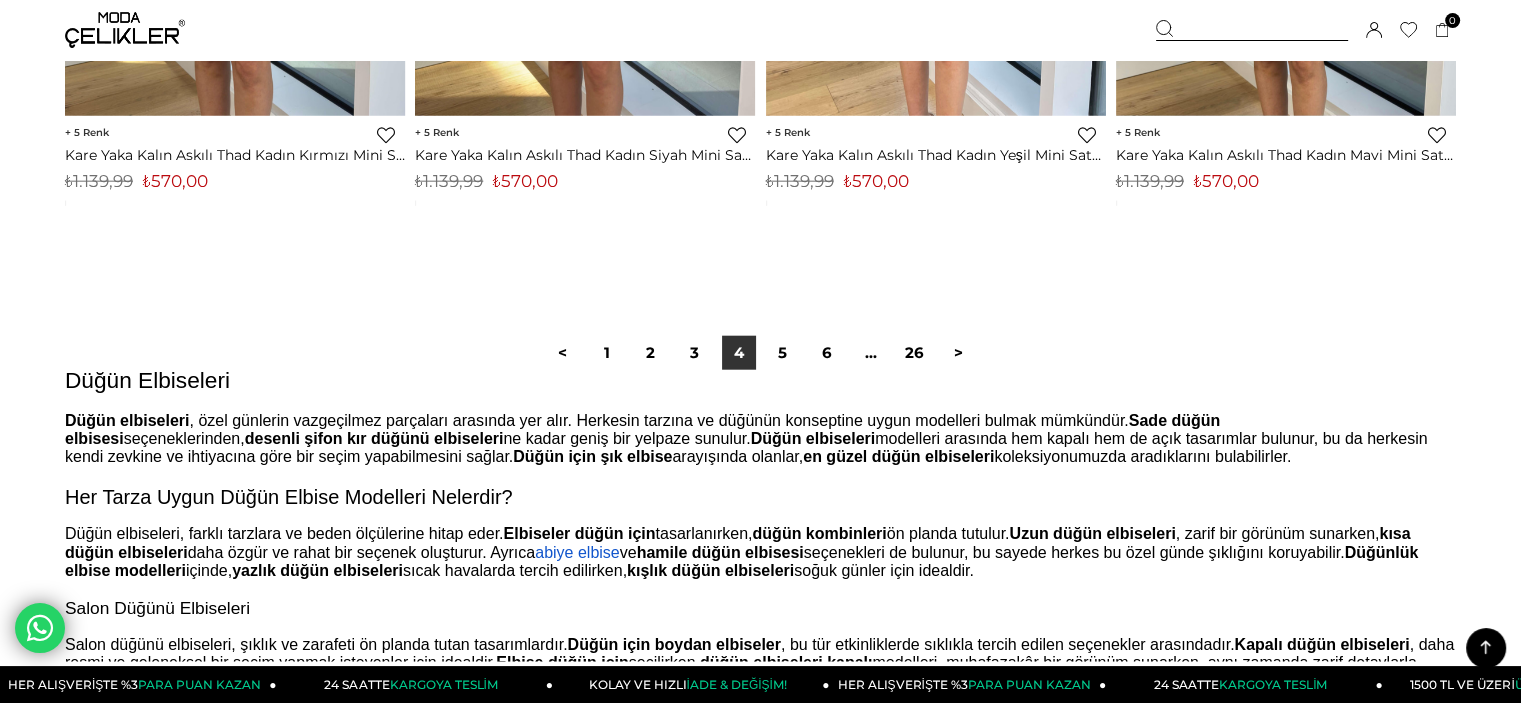 scroll, scrollTop: 12600, scrollLeft: 0, axis: vertical 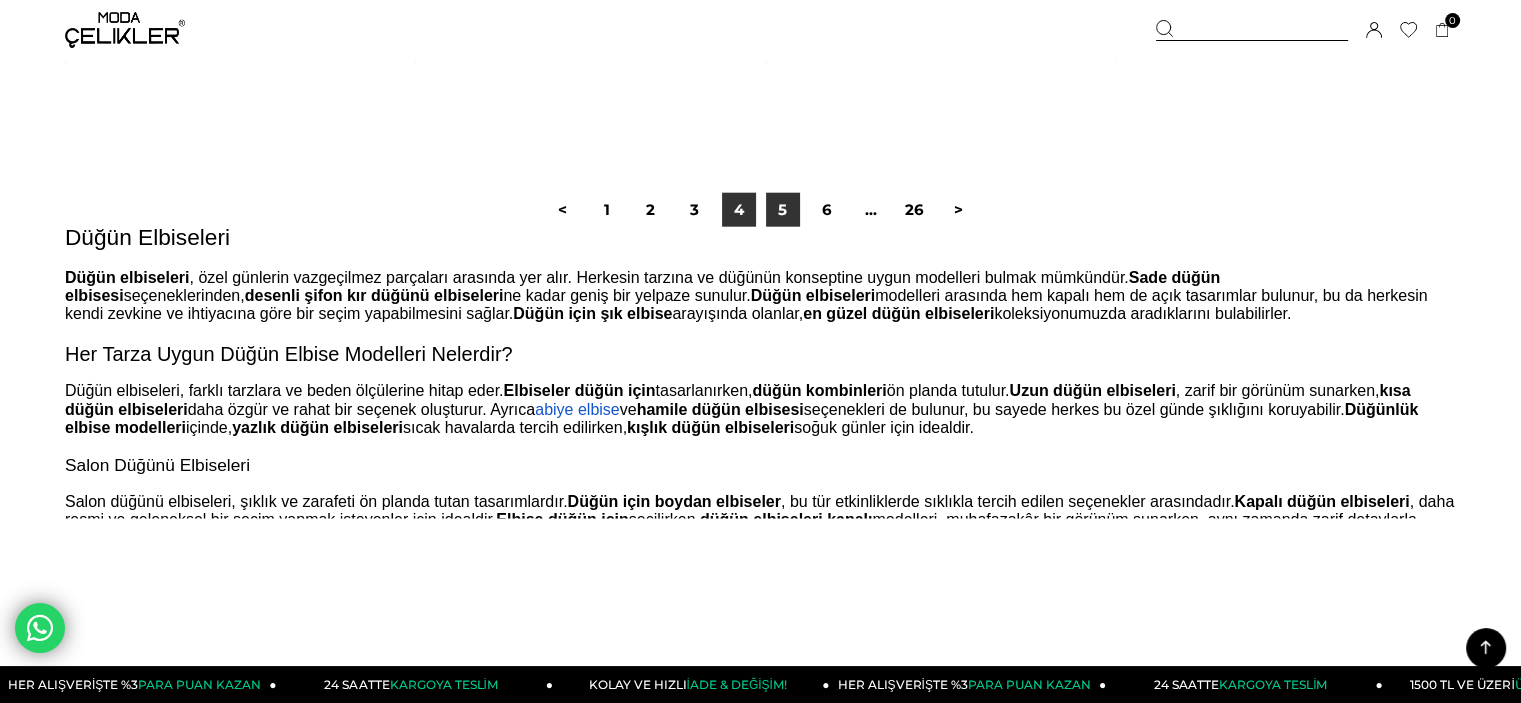 click on "5" at bounding box center (783, 210) 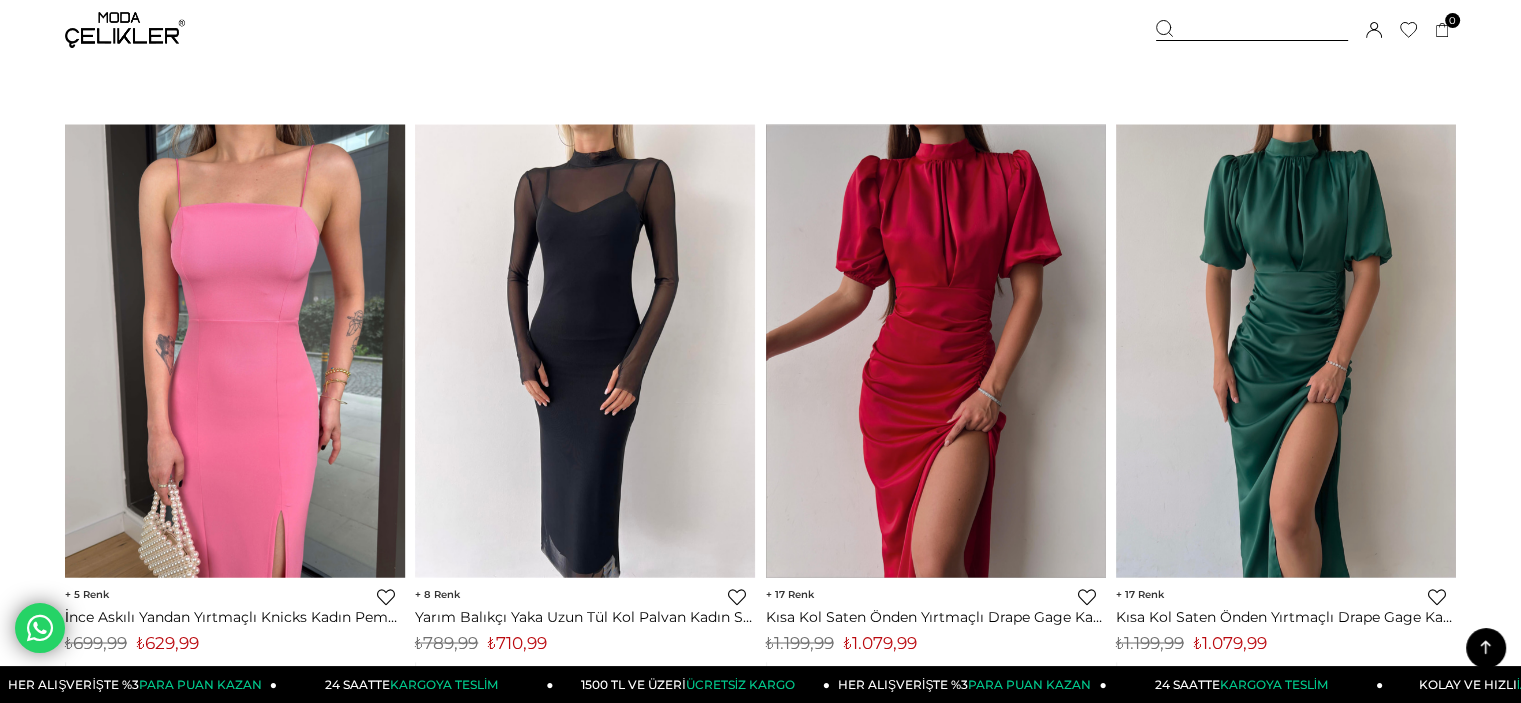 scroll, scrollTop: 11000, scrollLeft: 0, axis: vertical 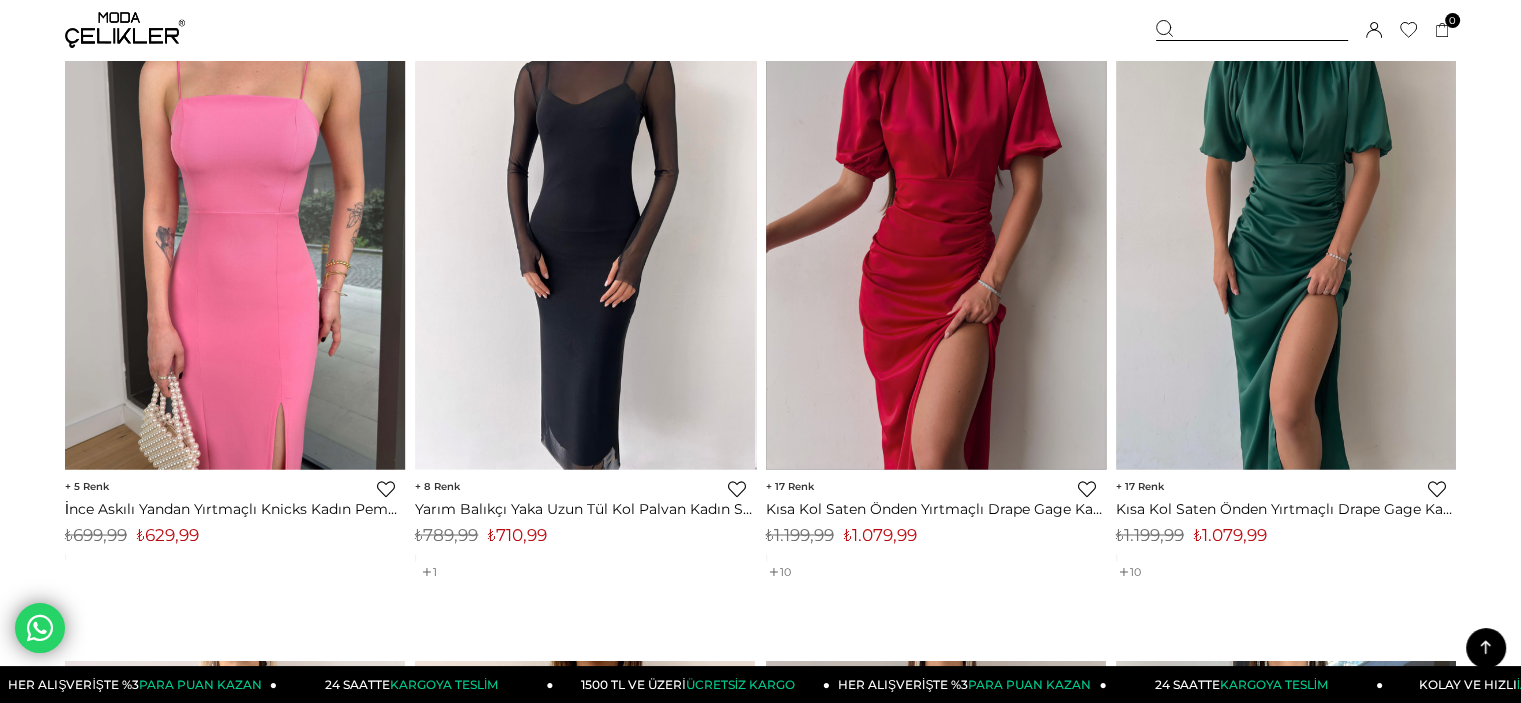 click 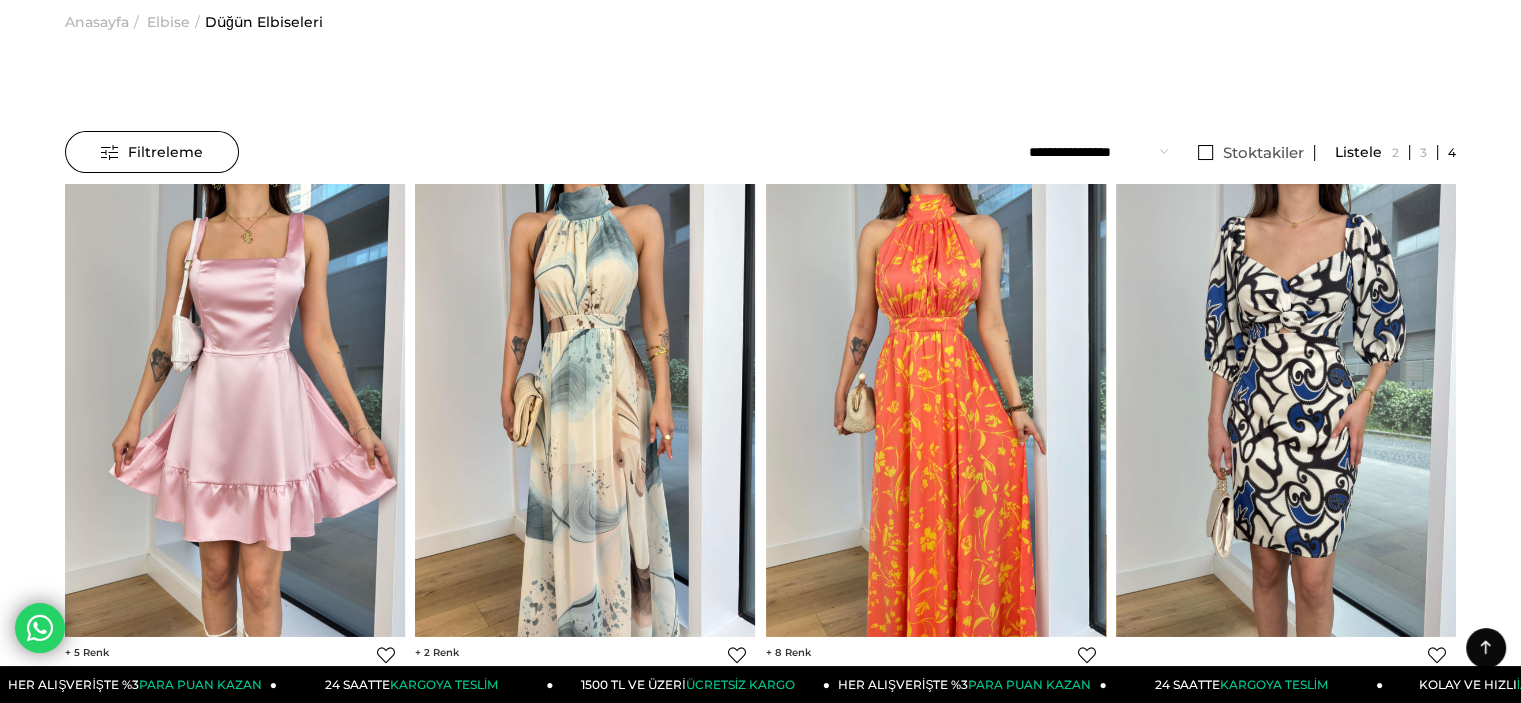 scroll, scrollTop: 0, scrollLeft: 0, axis: both 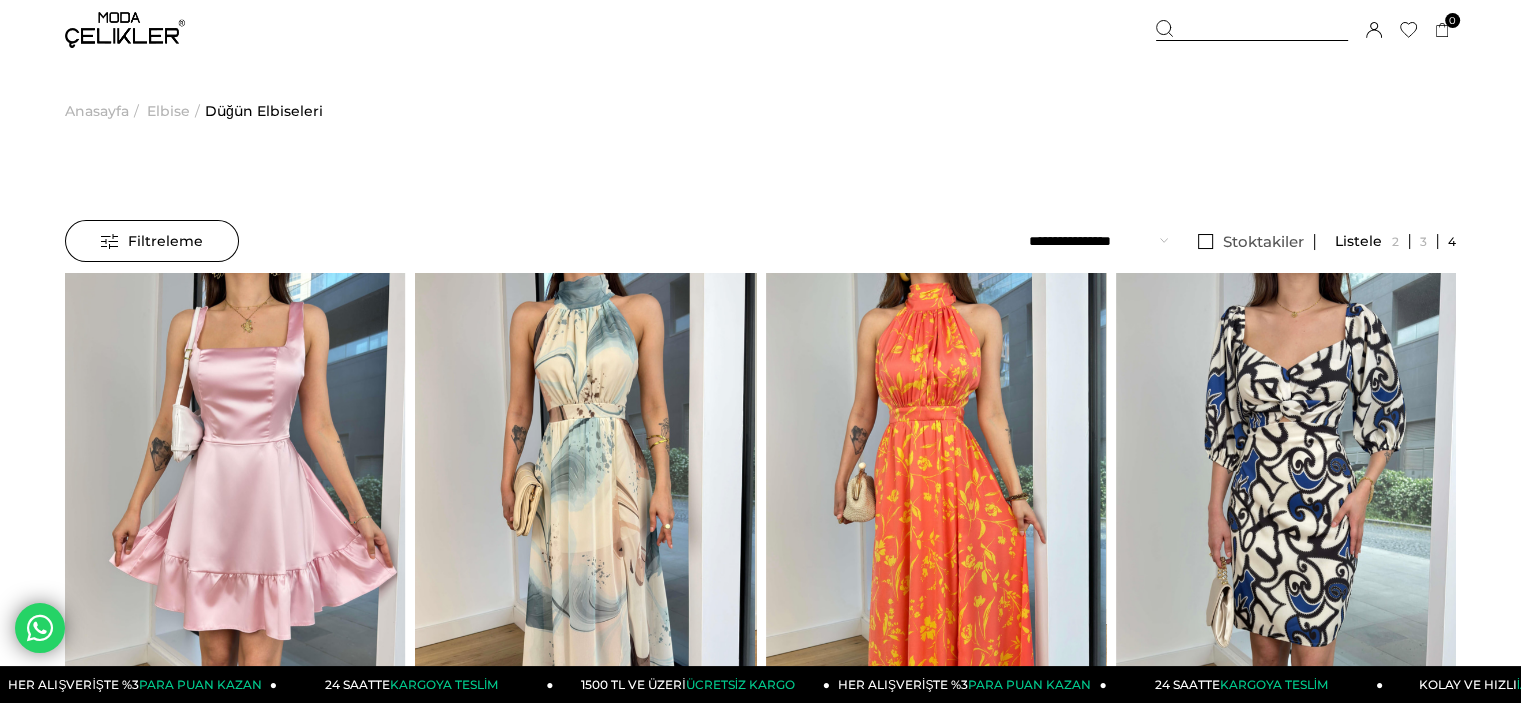 click on "Filtreleme" at bounding box center [152, 241] 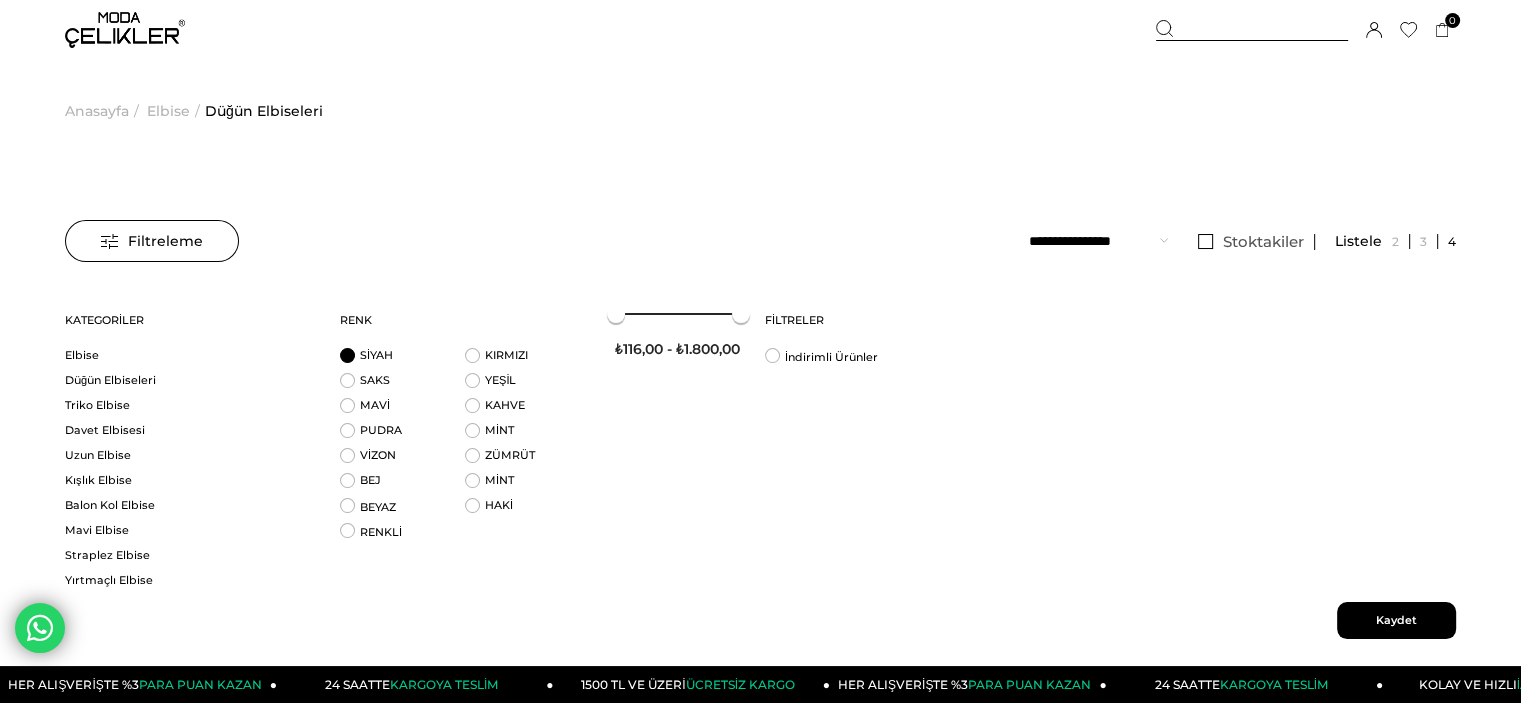 click on "SİYAH" at bounding box center [402, 360] 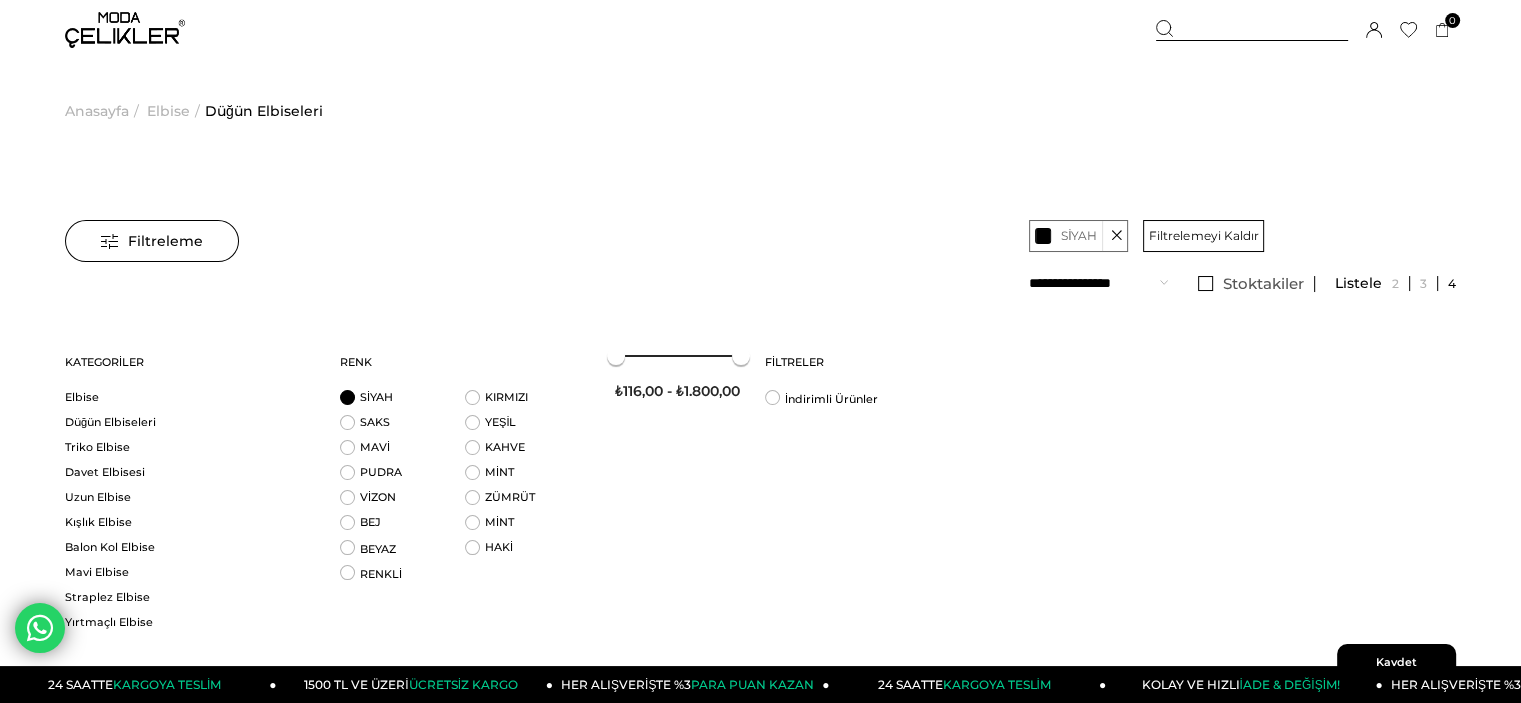 scroll, scrollTop: 200, scrollLeft: 0, axis: vertical 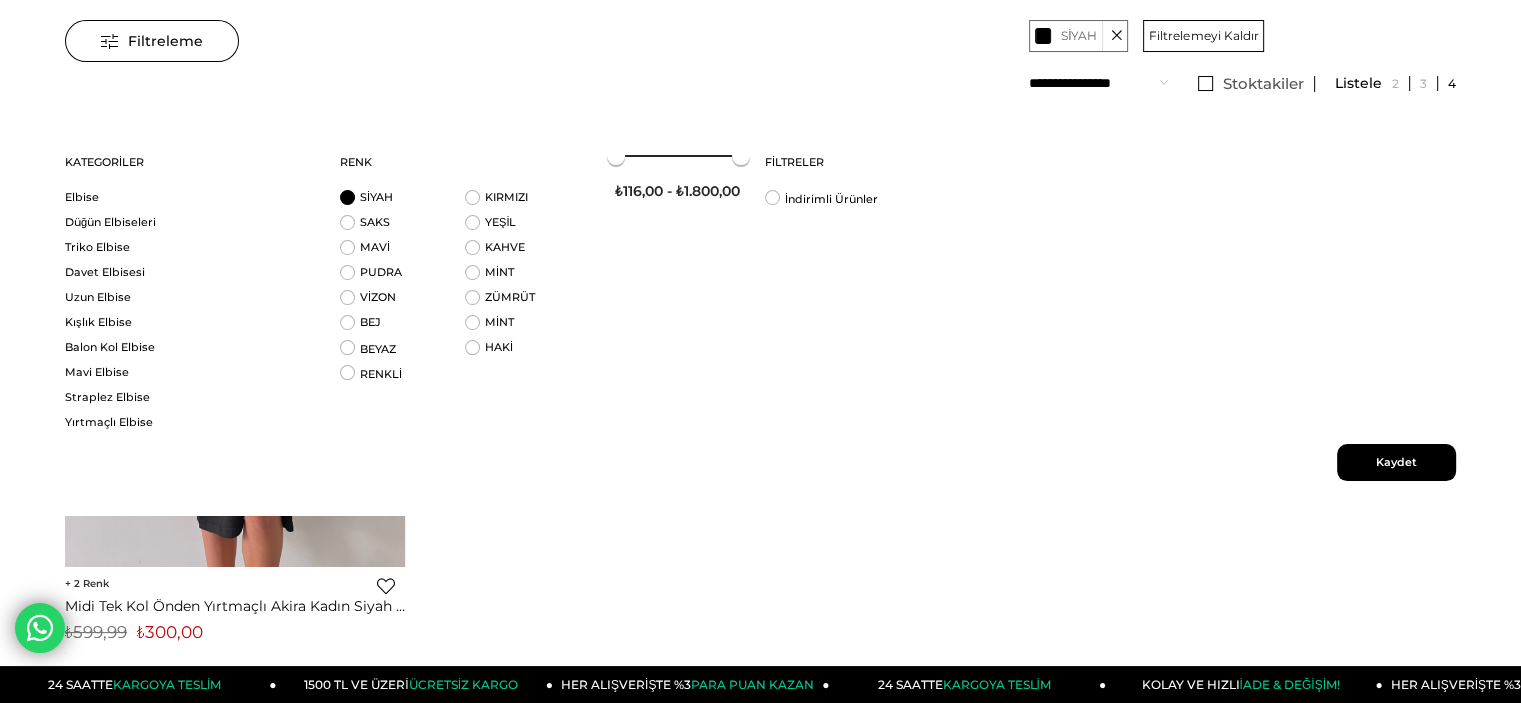 click on "Kaydet" at bounding box center (1396, 462) 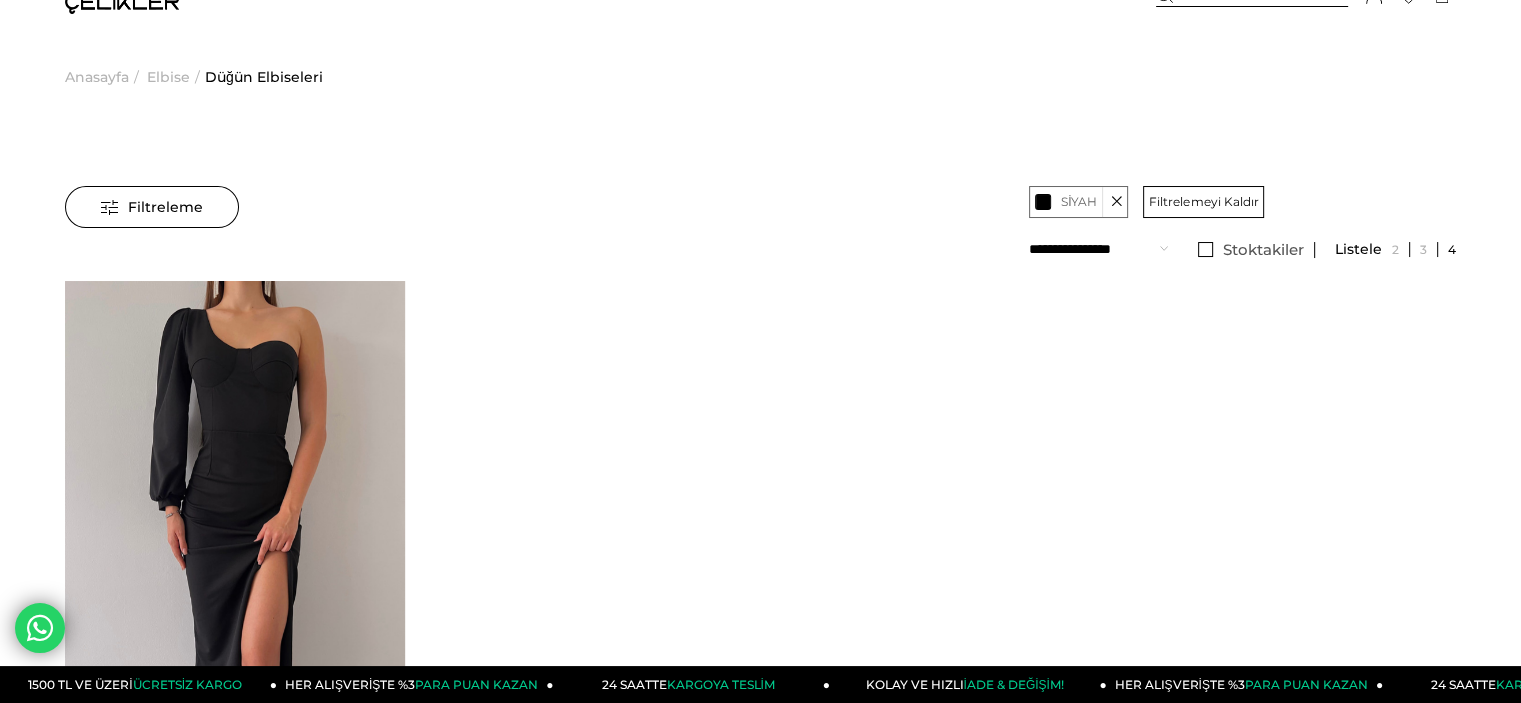 scroll, scrollTop: 0, scrollLeft: 0, axis: both 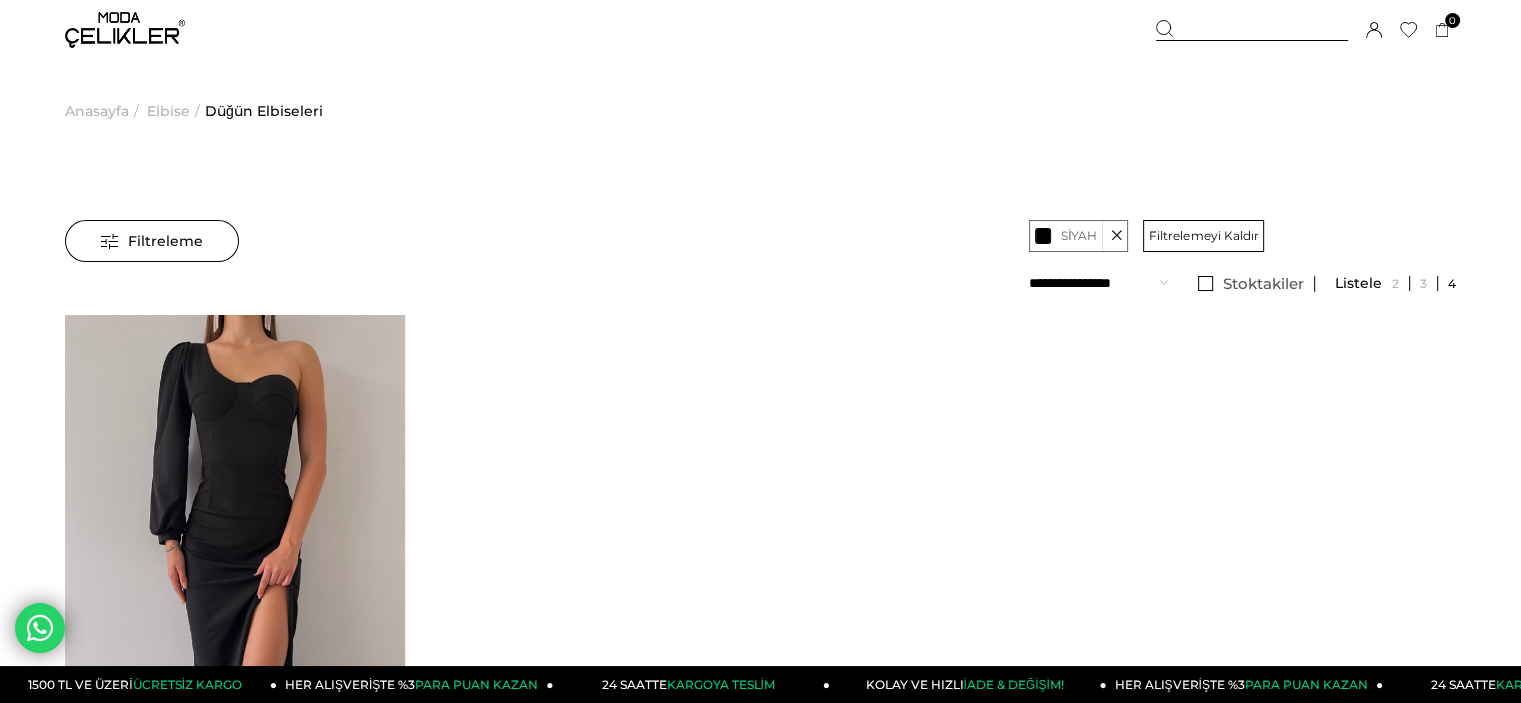 click on "Filtreleme" at bounding box center [152, 241] 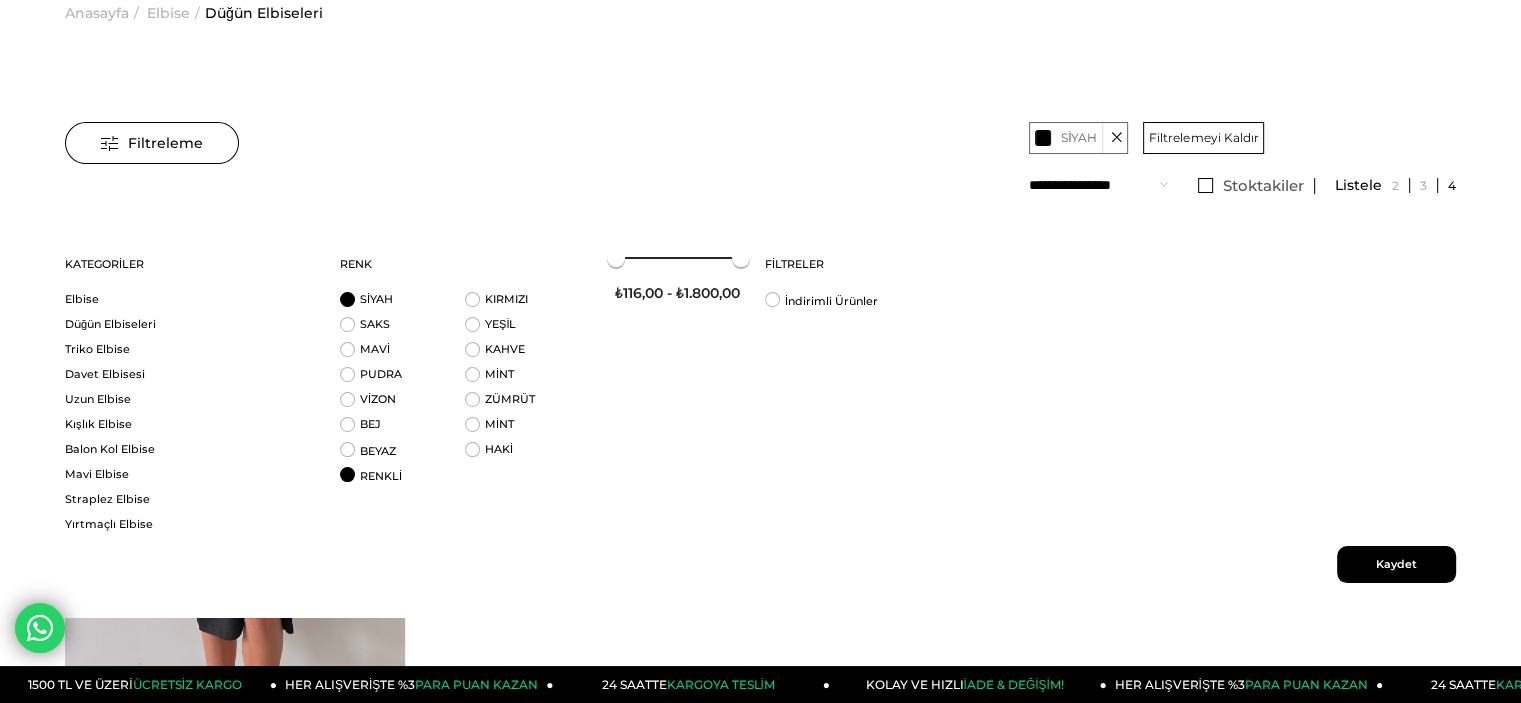 scroll, scrollTop: 200, scrollLeft: 0, axis: vertical 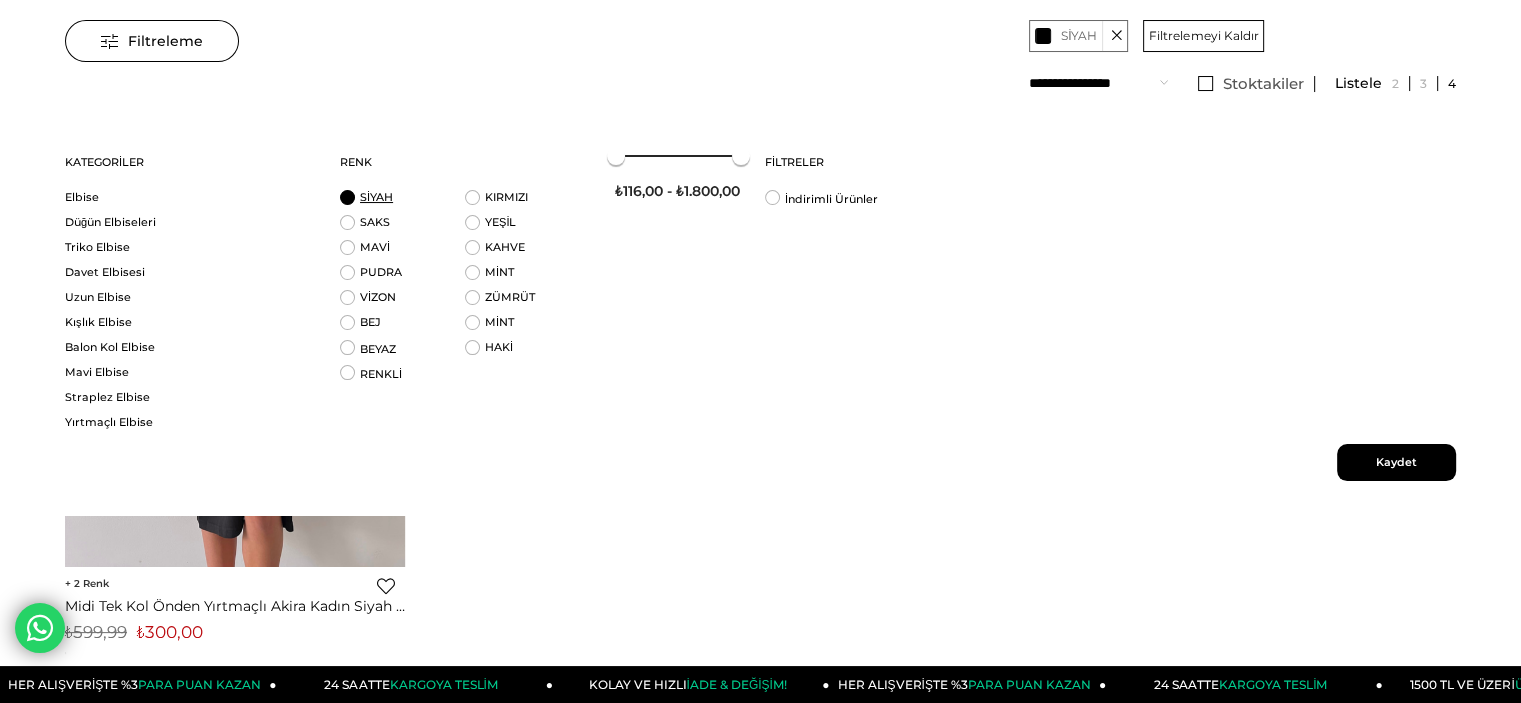 click on "SİYAH" at bounding box center (376, 197) 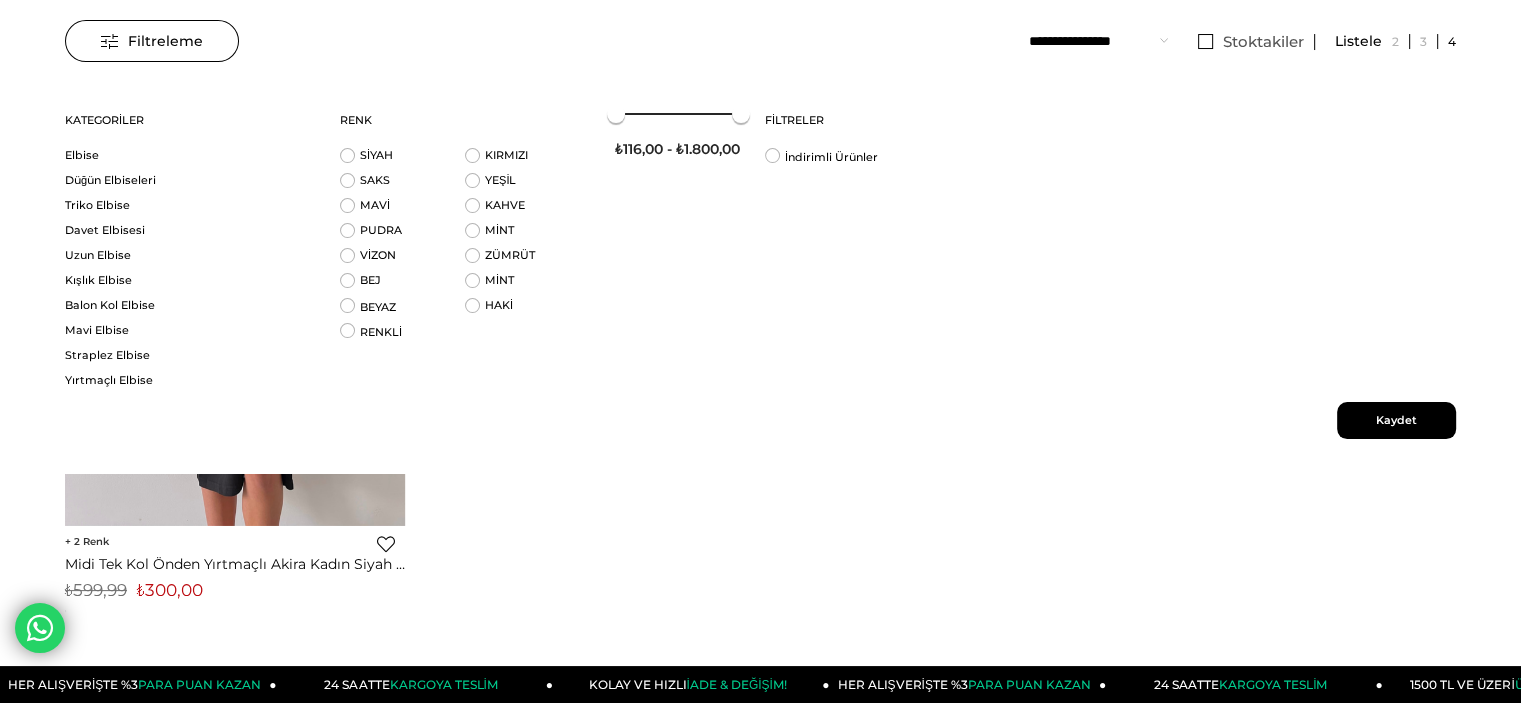 drag, startPoint x: 1392, startPoint y: 417, endPoint x: 1137, endPoint y: 403, distance: 255.38402 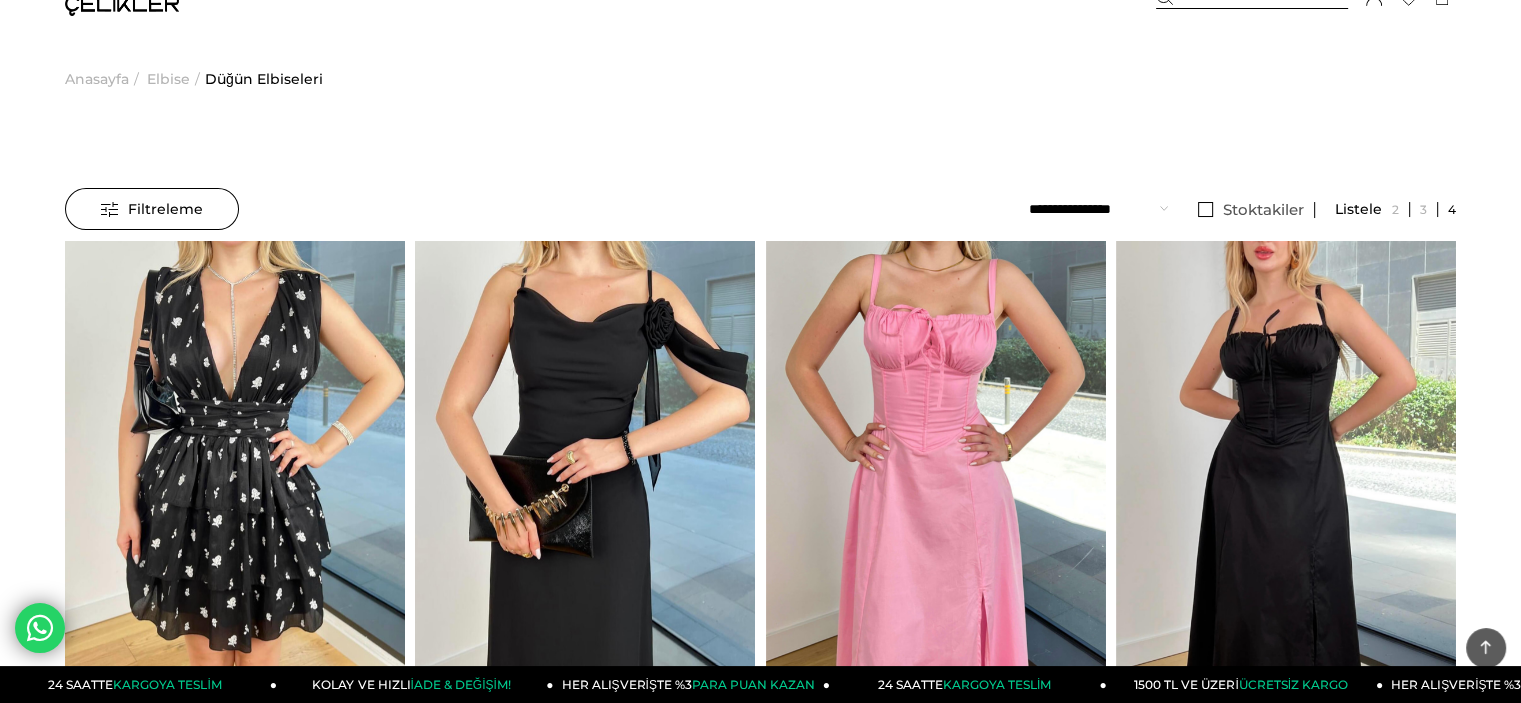 scroll, scrollTop: 0, scrollLeft: 0, axis: both 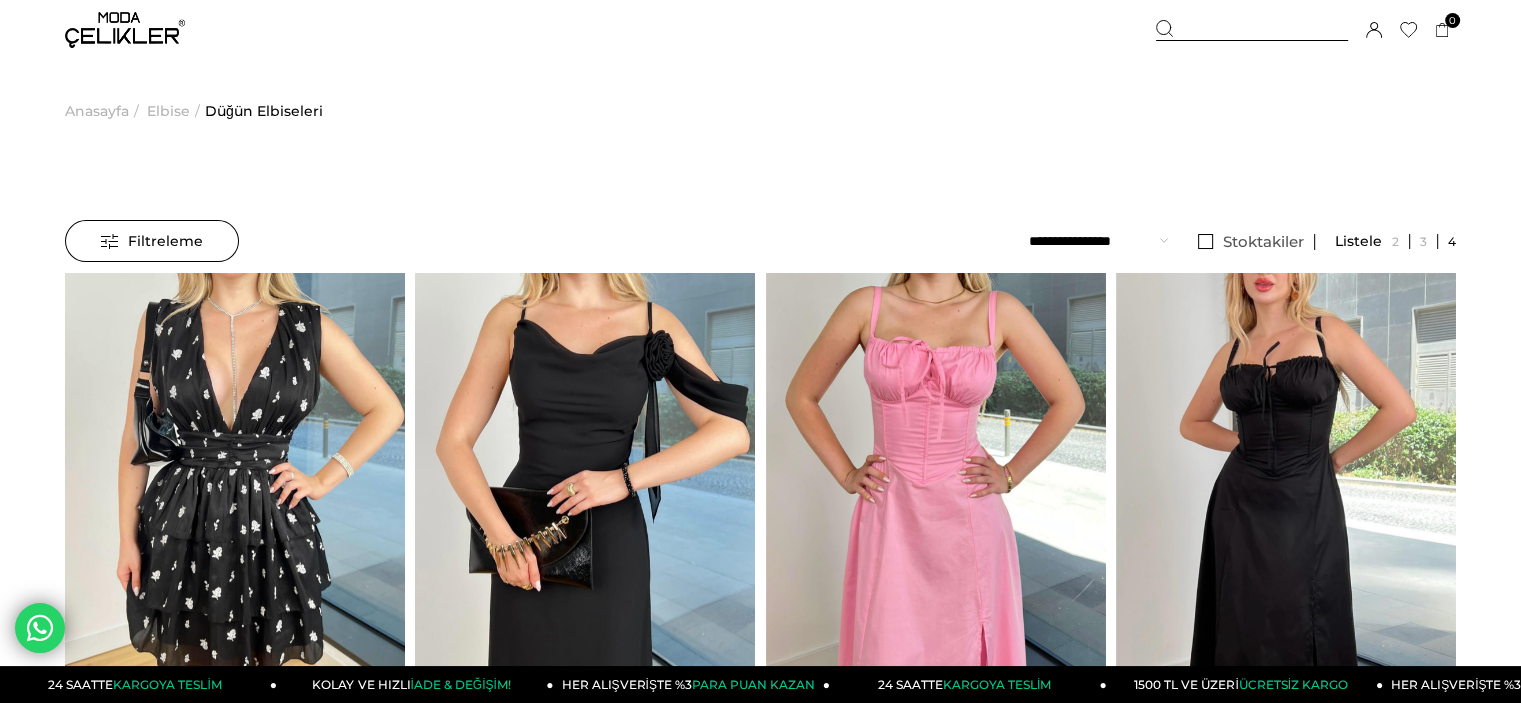 click 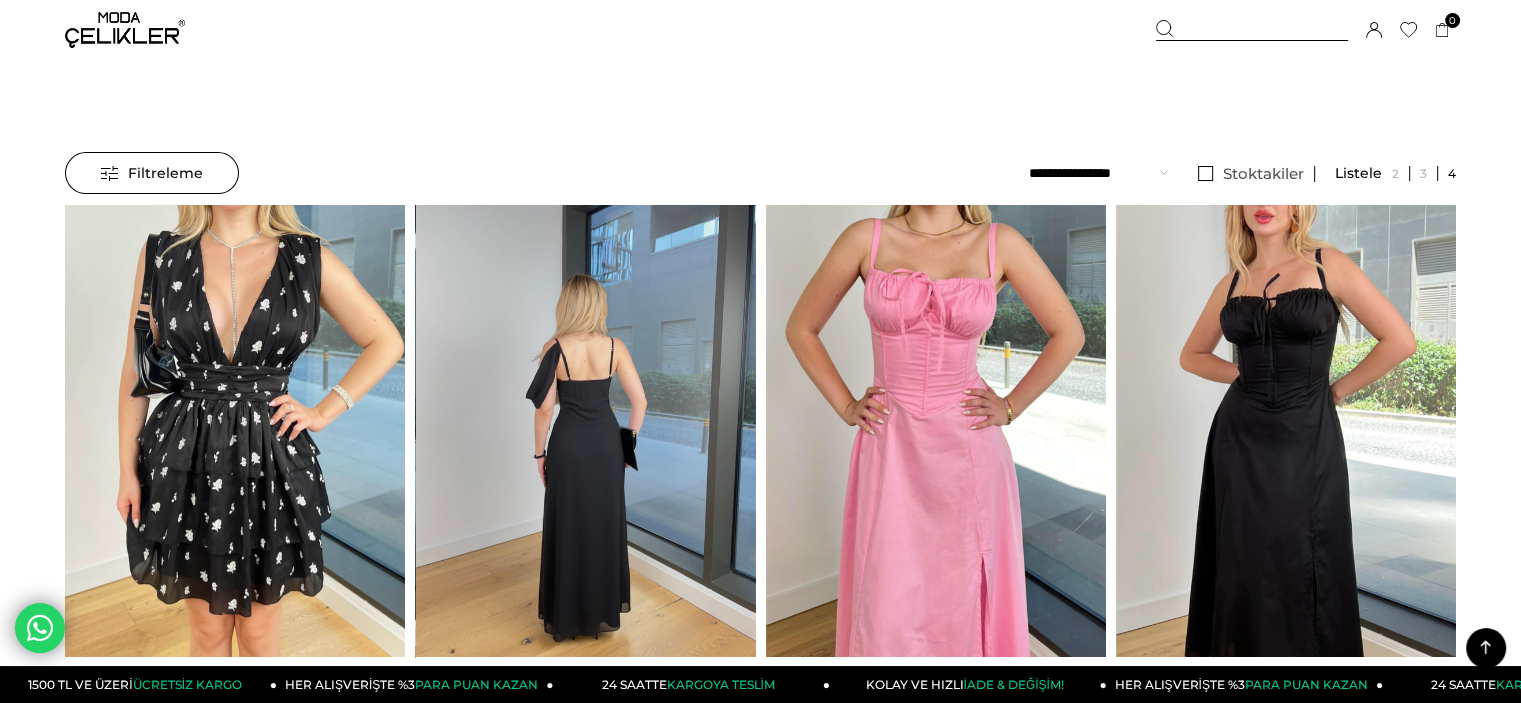 scroll, scrollTop: 0, scrollLeft: 0, axis: both 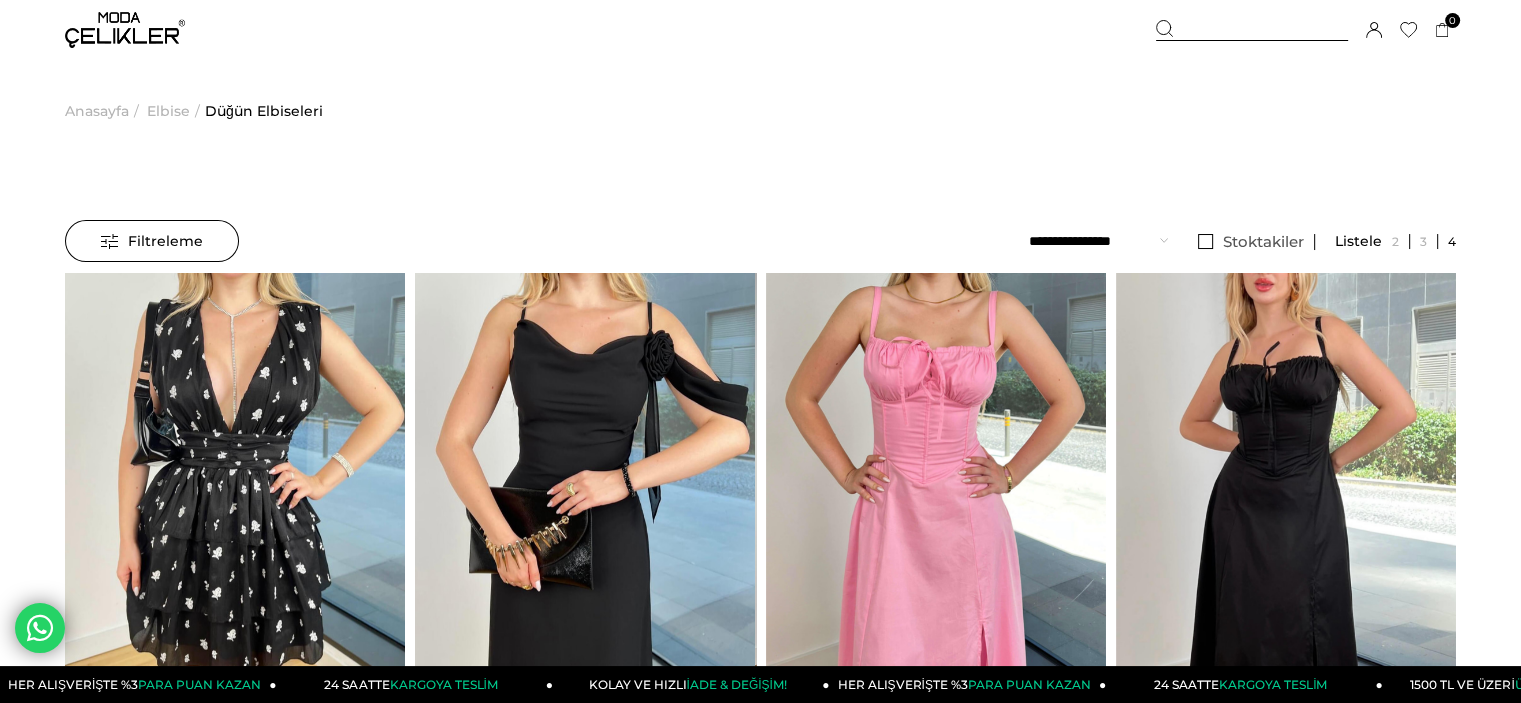 click on "Filtreleme" at bounding box center [152, 241] 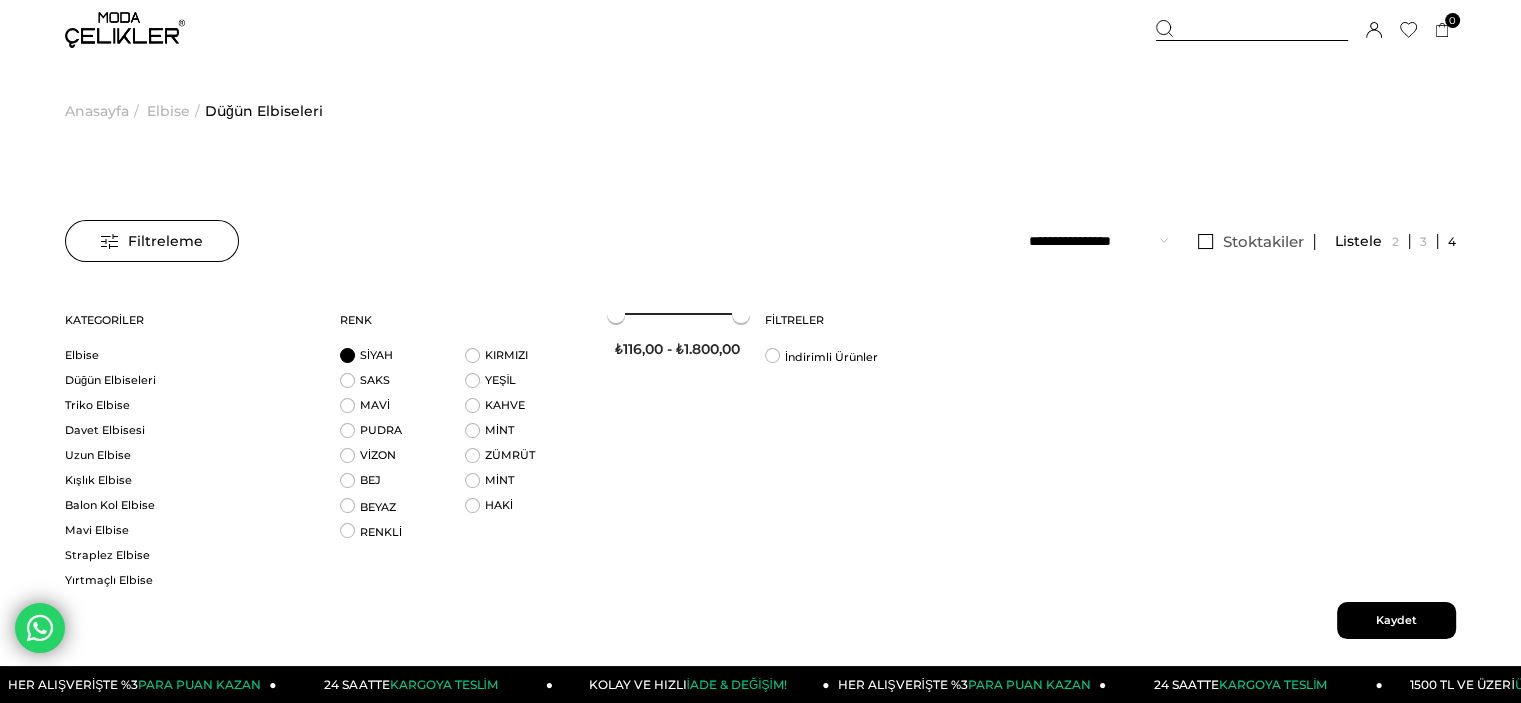 click on "Renk" at bounding box center (465, 320) 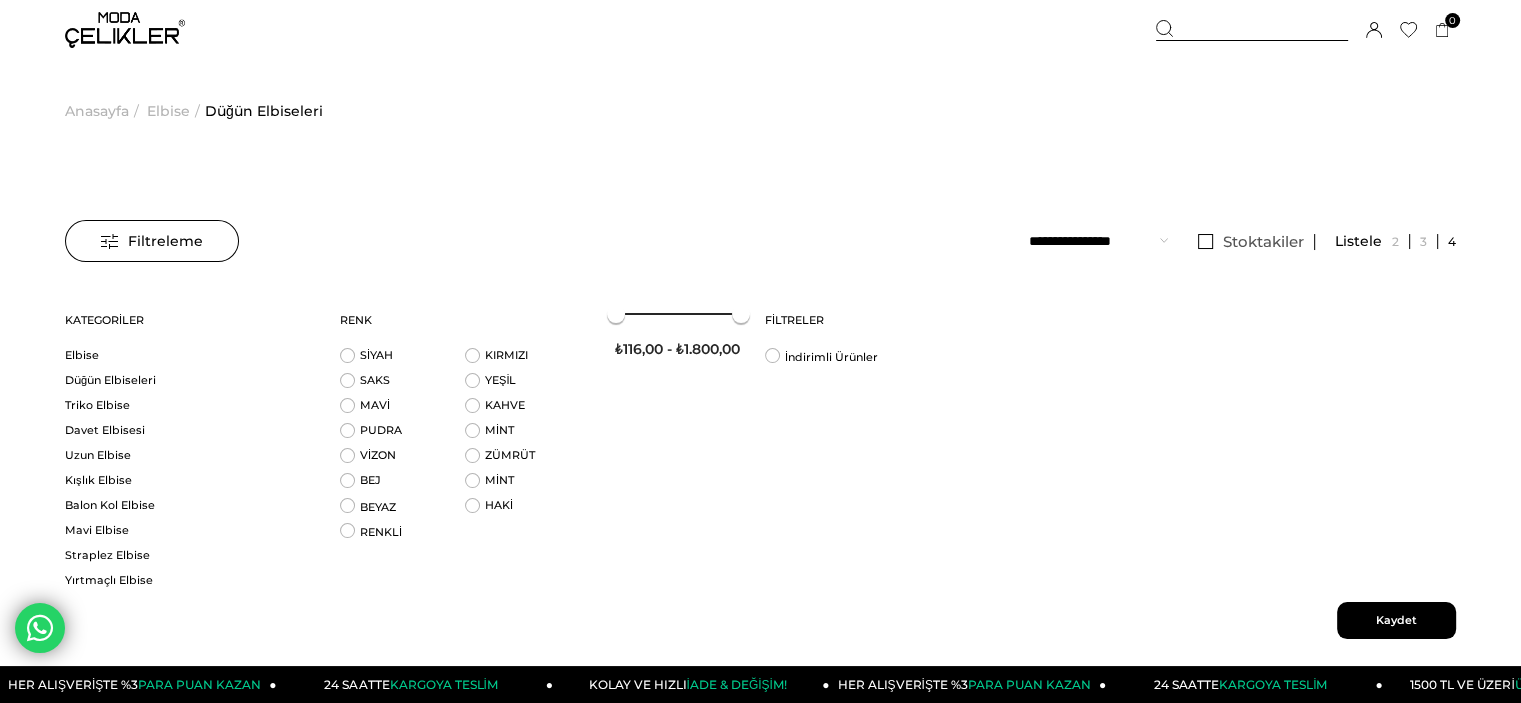 click on "SİYAH" at bounding box center [402, 360] 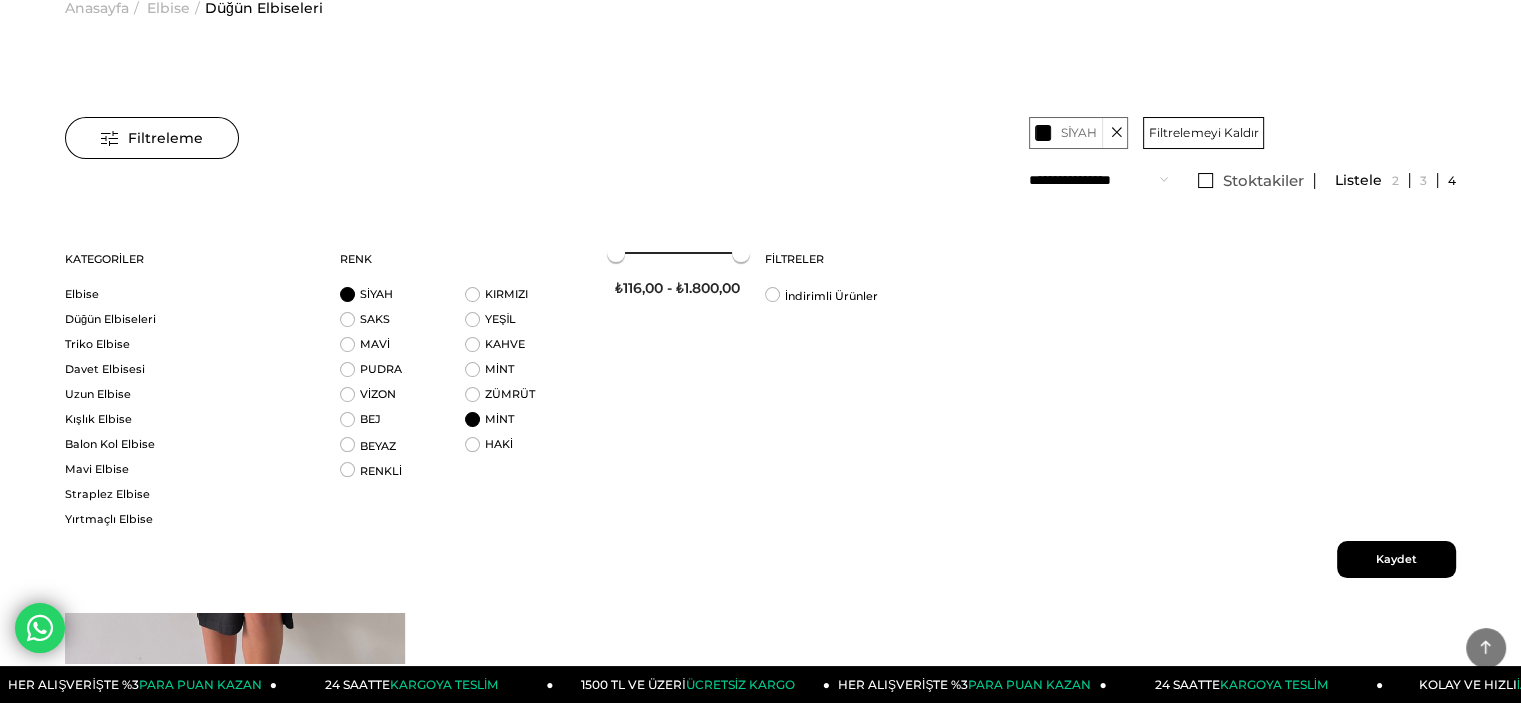 scroll, scrollTop: 100, scrollLeft: 0, axis: vertical 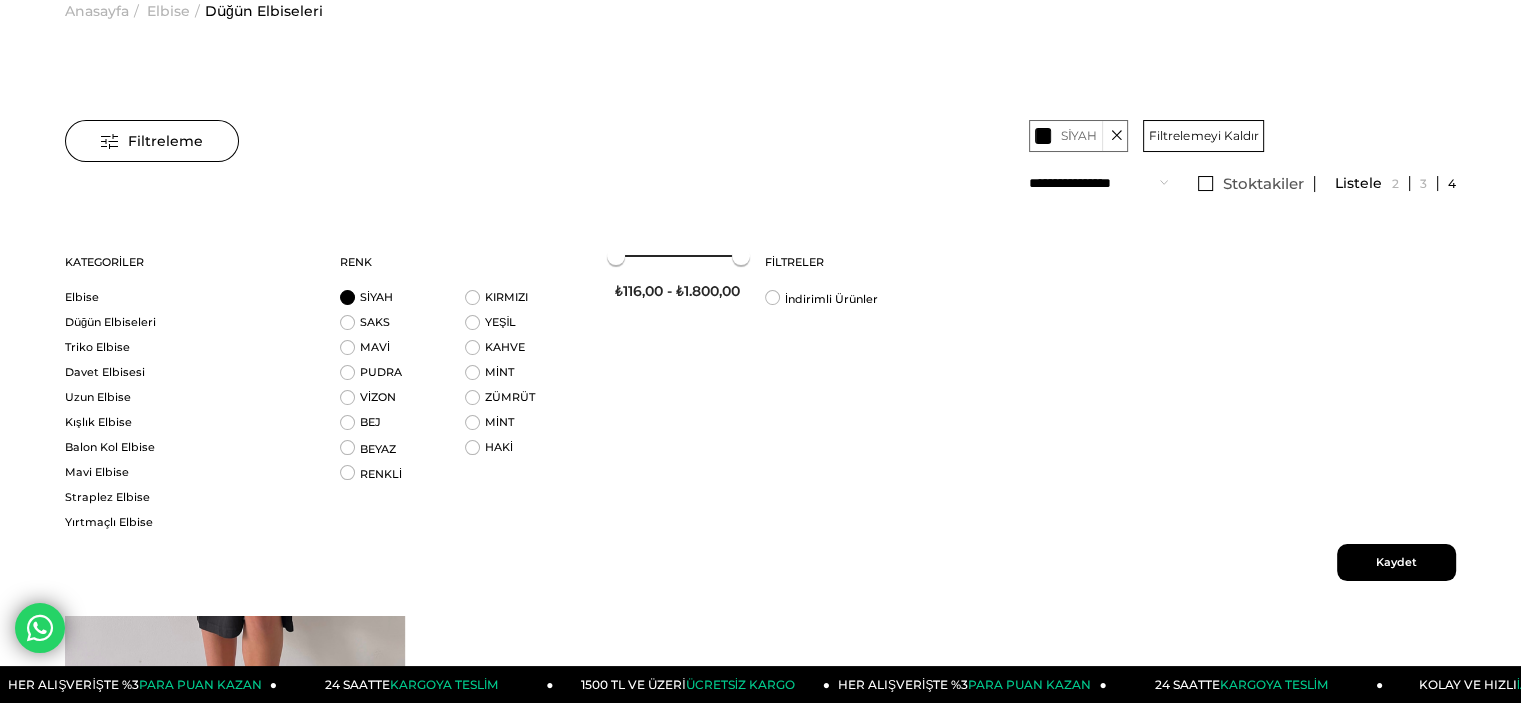 click on "SİYAH
KIRMIZI
SAKS
YEŞİL
MAVİ
KAHVE
PUDRA
MİNT
VİZON" at bounding box center (465, 390) 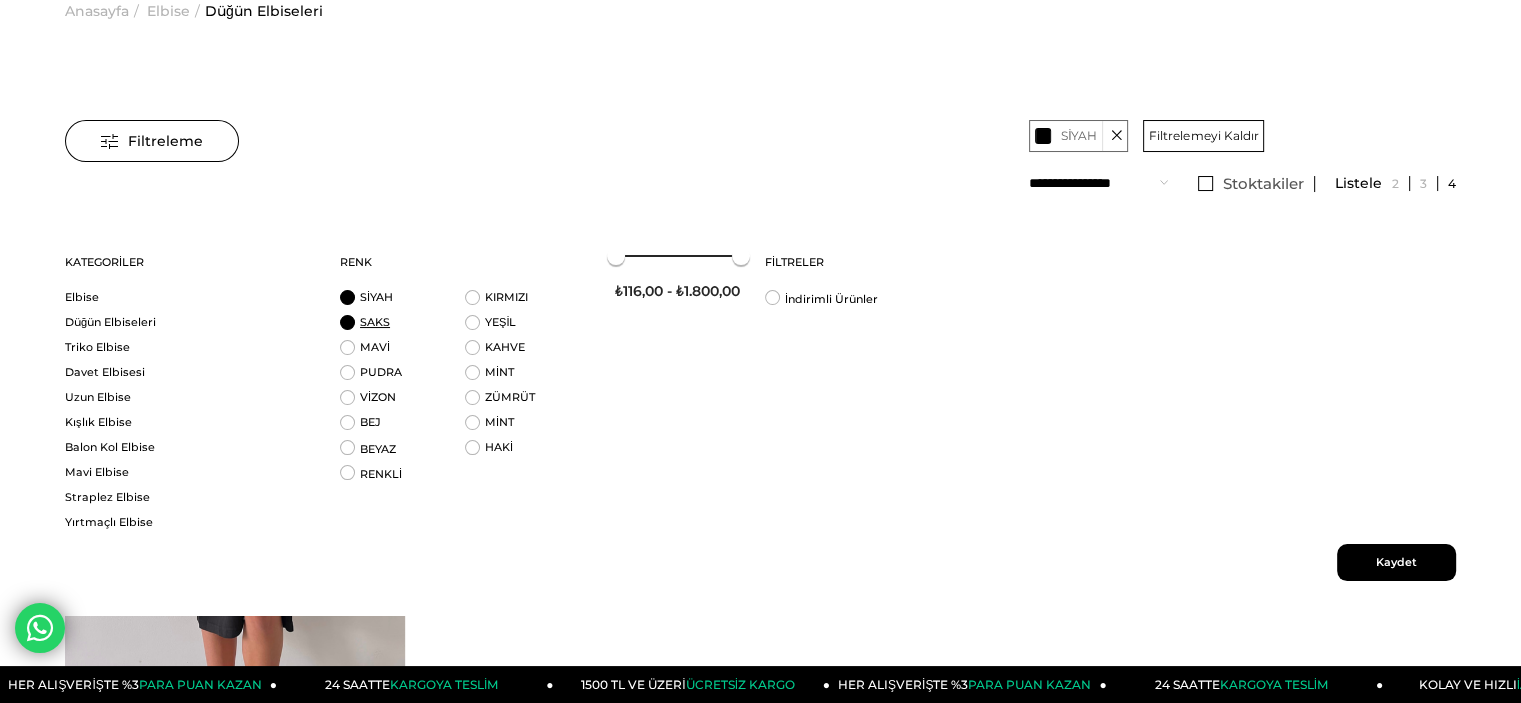 click on "SAKS" at bounding box center [375, 322] 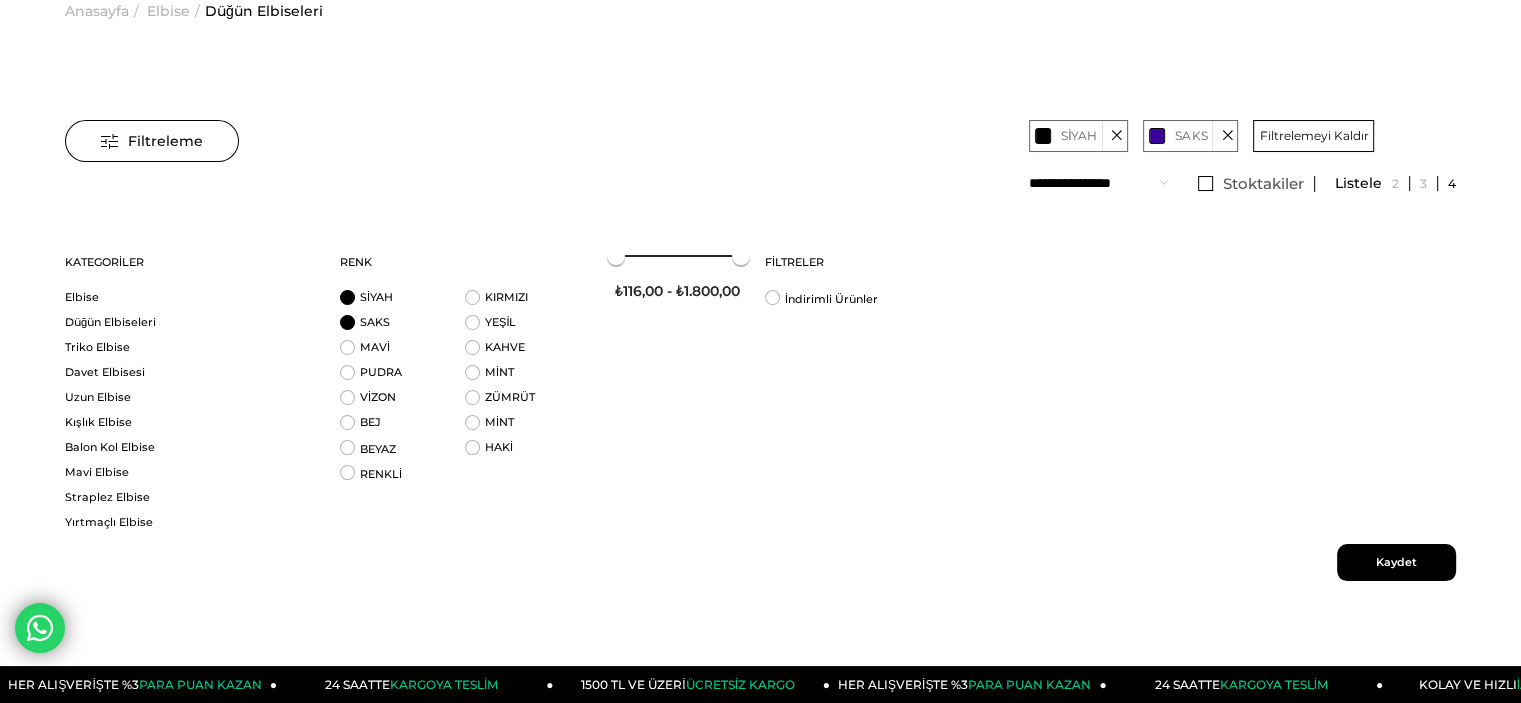 click on "Kaydet" at bounding box center [1396, 562] 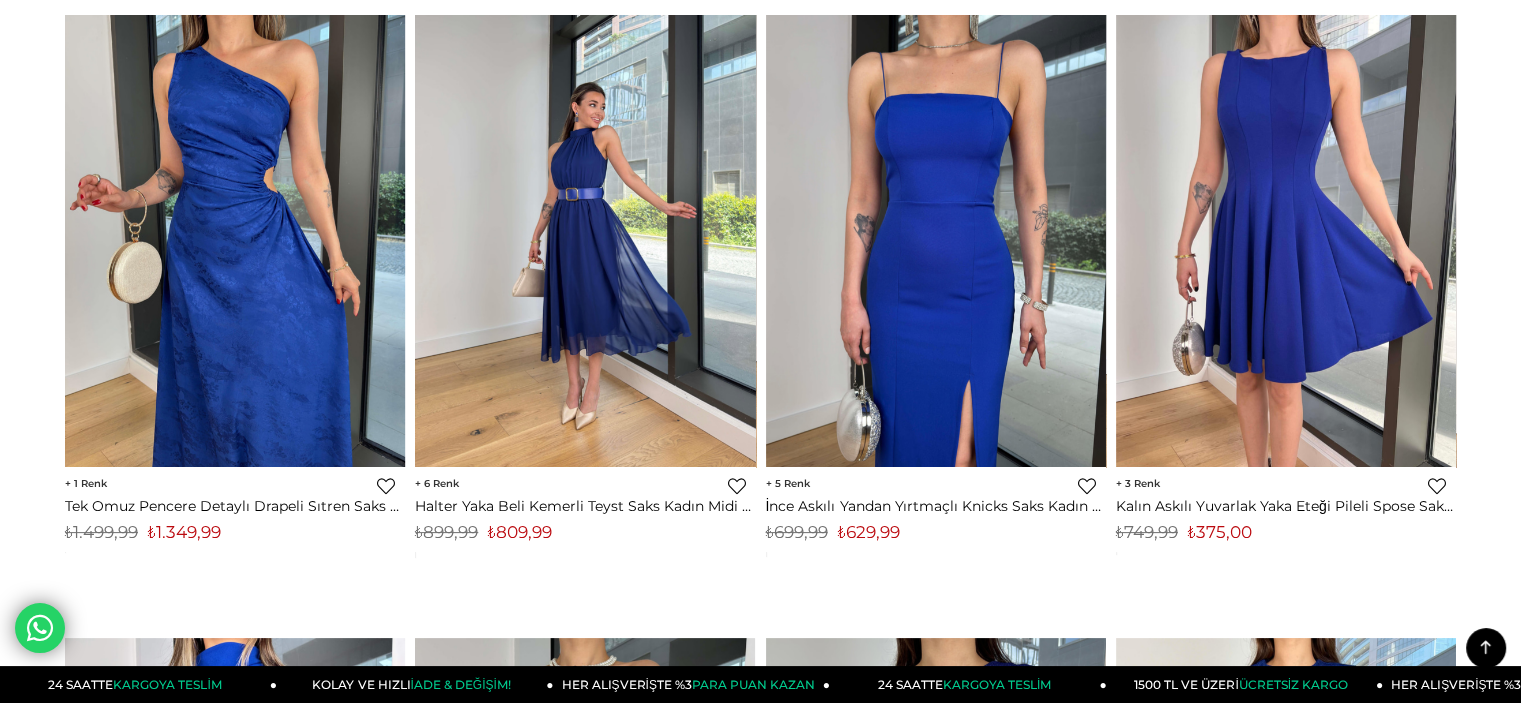 scroll, scrollTop: 0, scrollLeft: 0, axis: both 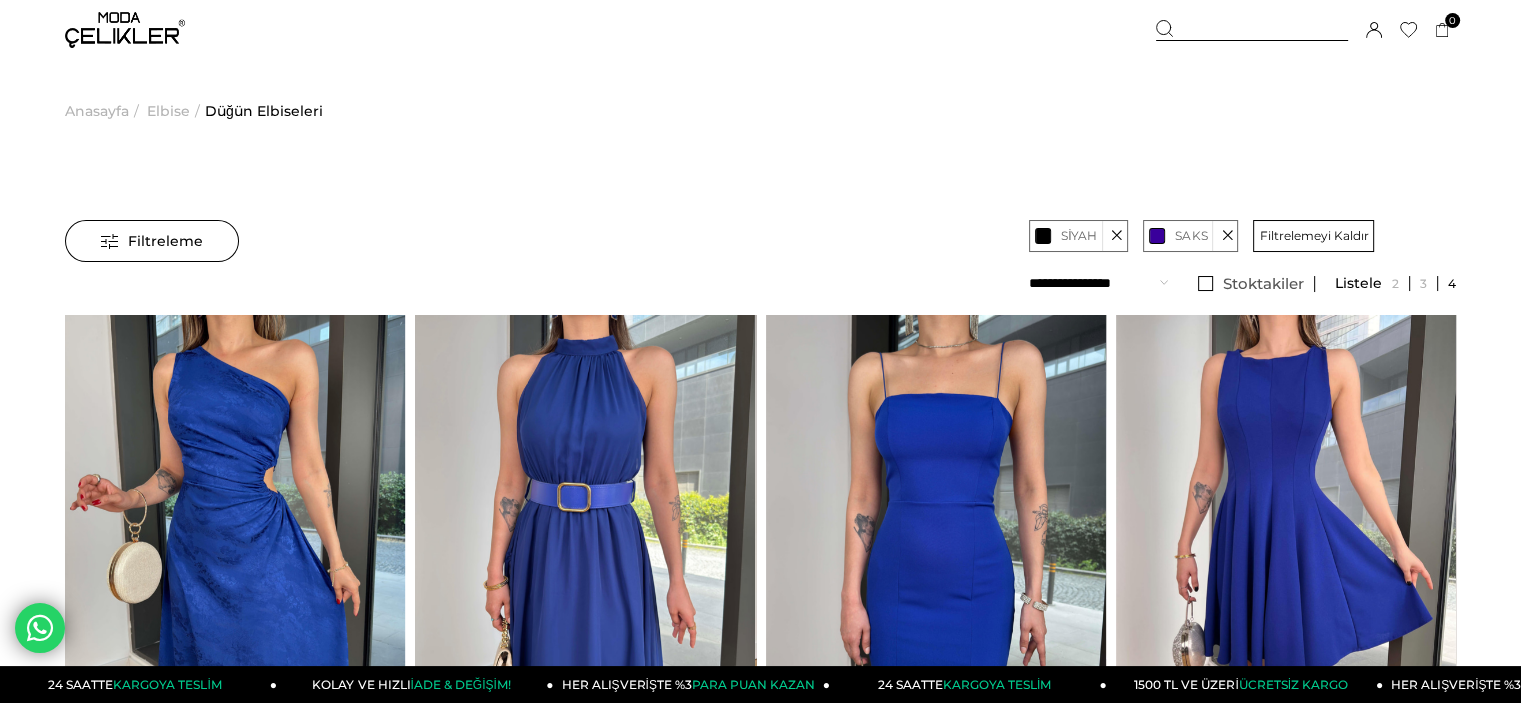 click on "Filtreleme" at bounding box center (152, 241) 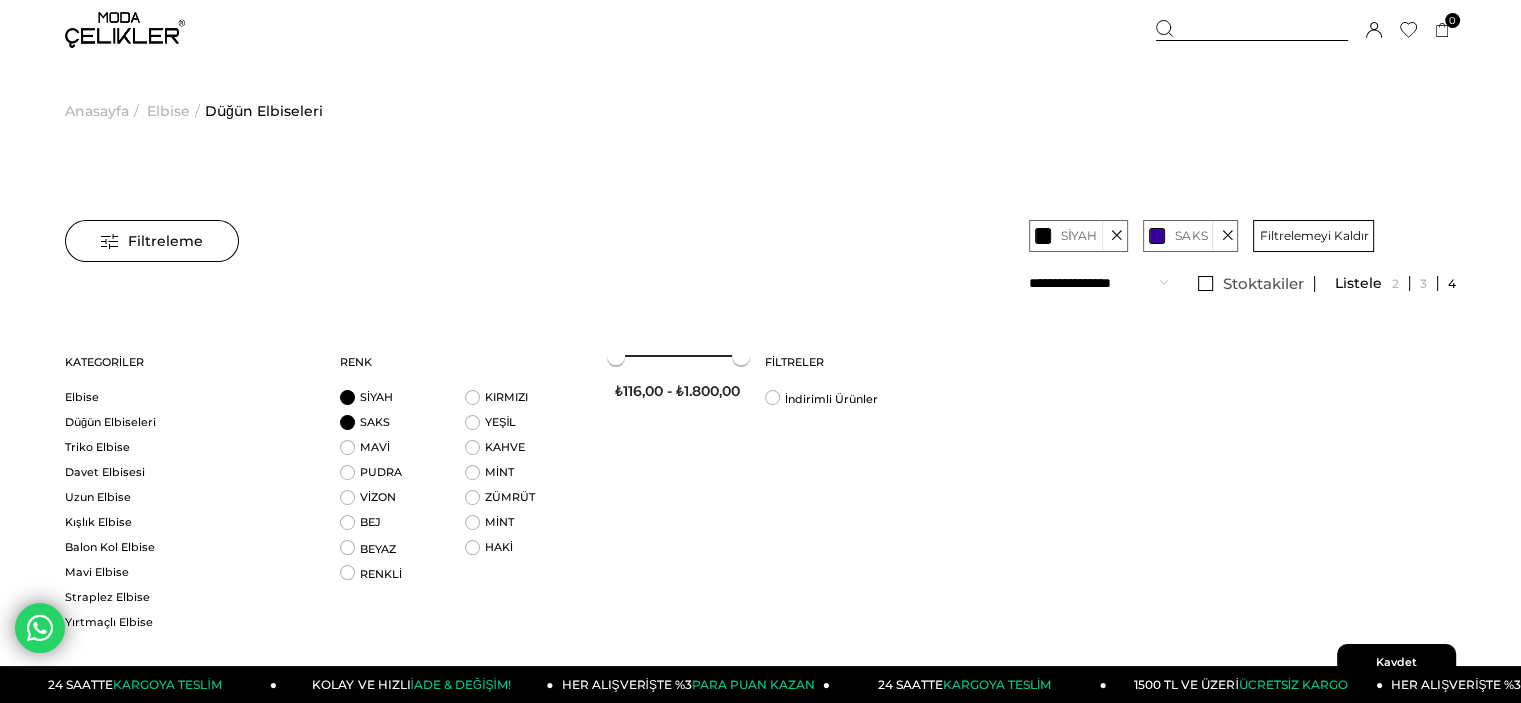 click on "SAKS" at bounding box center (402, 427) 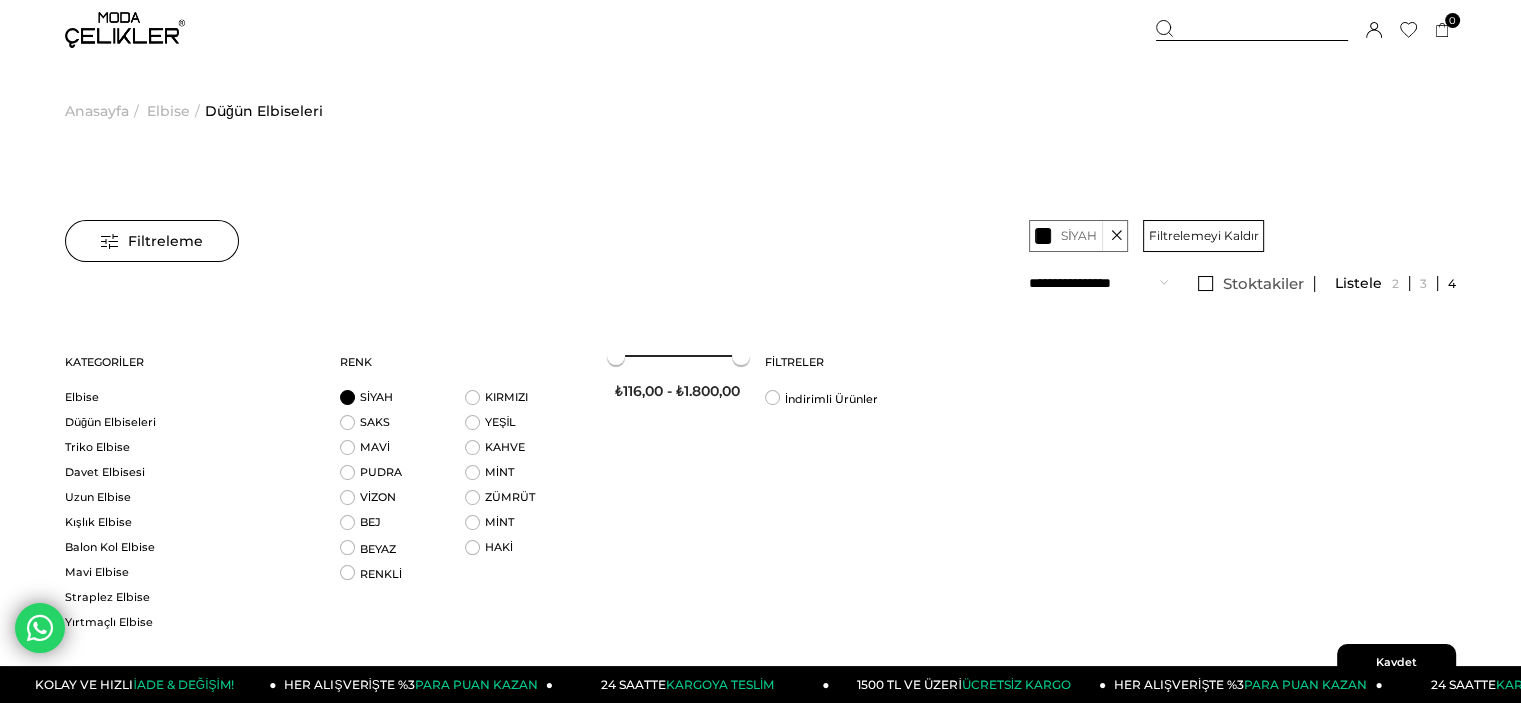 click on "Kaydet" at bounding box center [1396, 662] 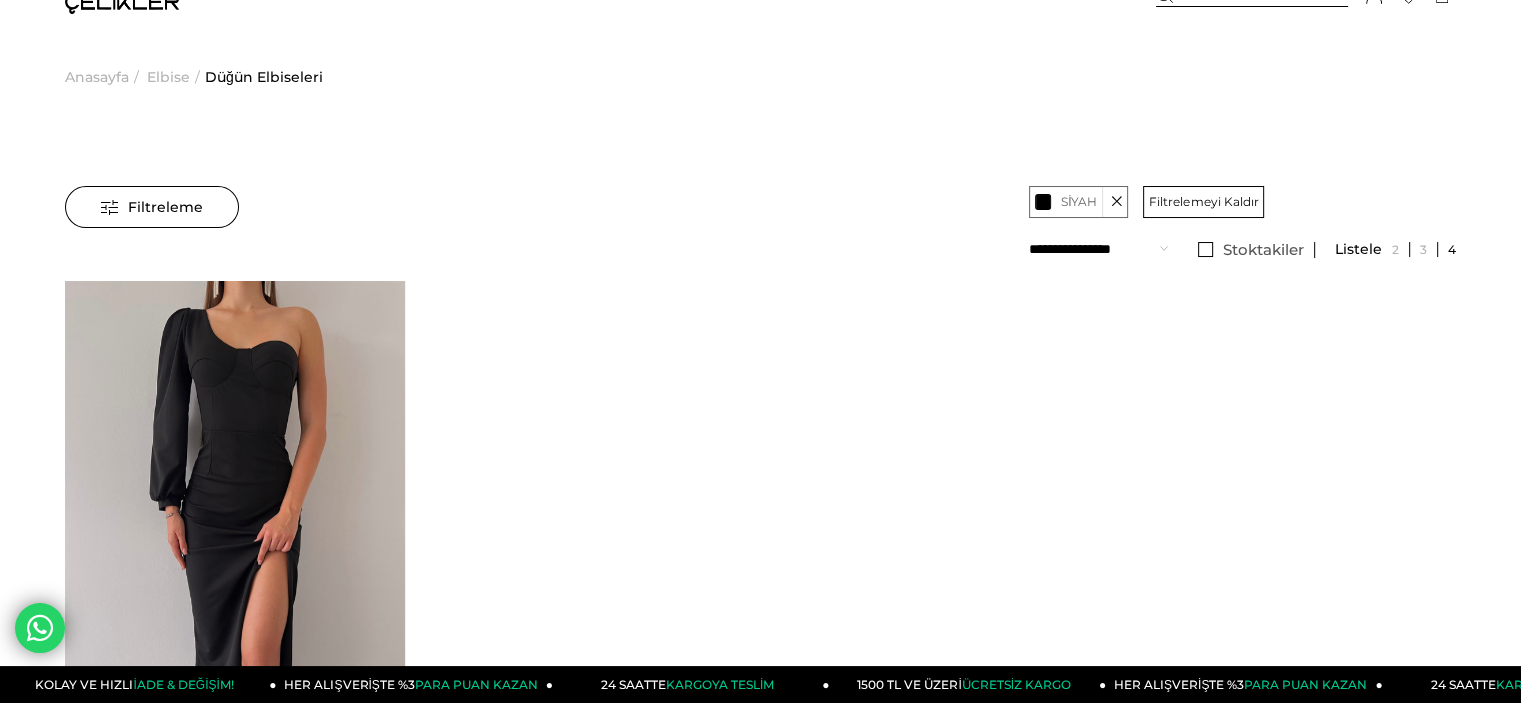 scroll, scrollTop: 0, scrollLeft: 0, axis: both 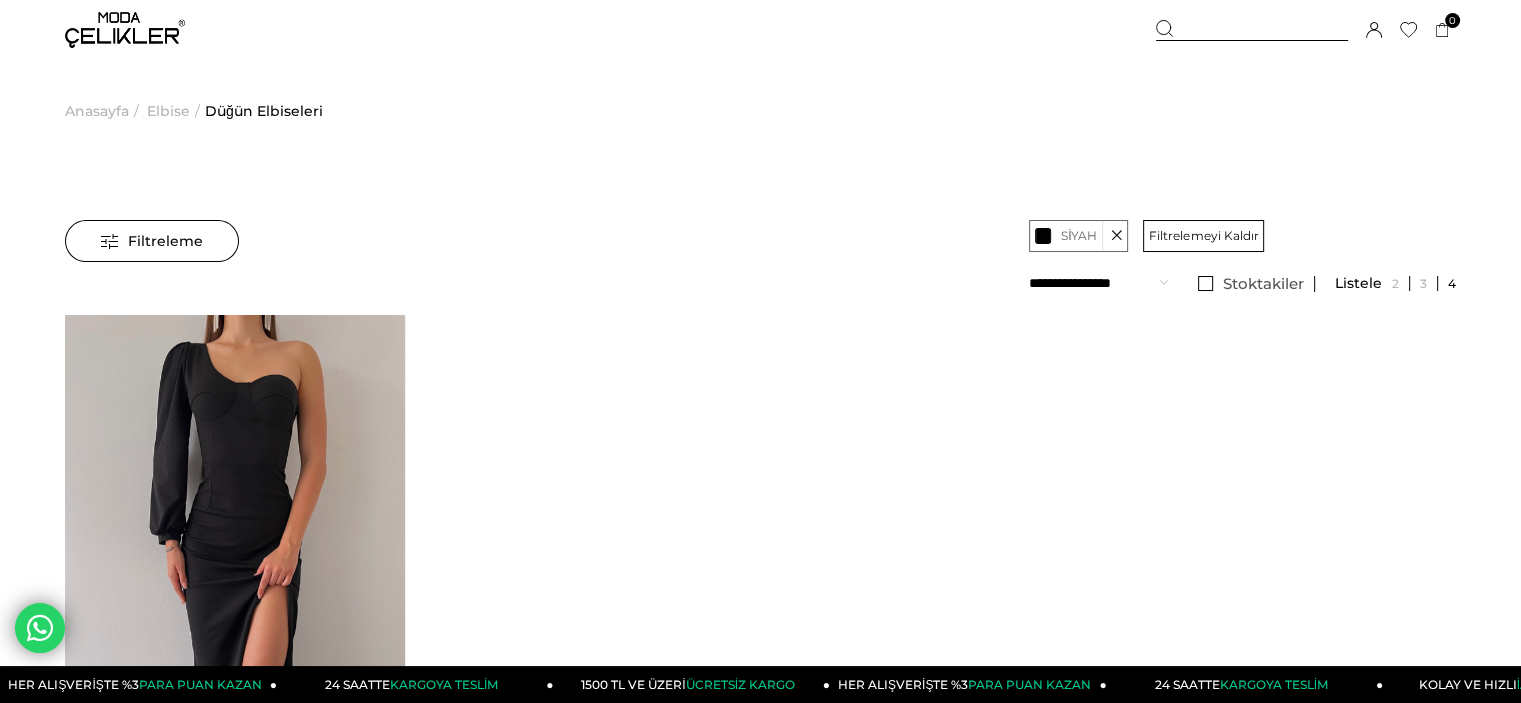 click on "Elbise" at bounding box center (168, 111) 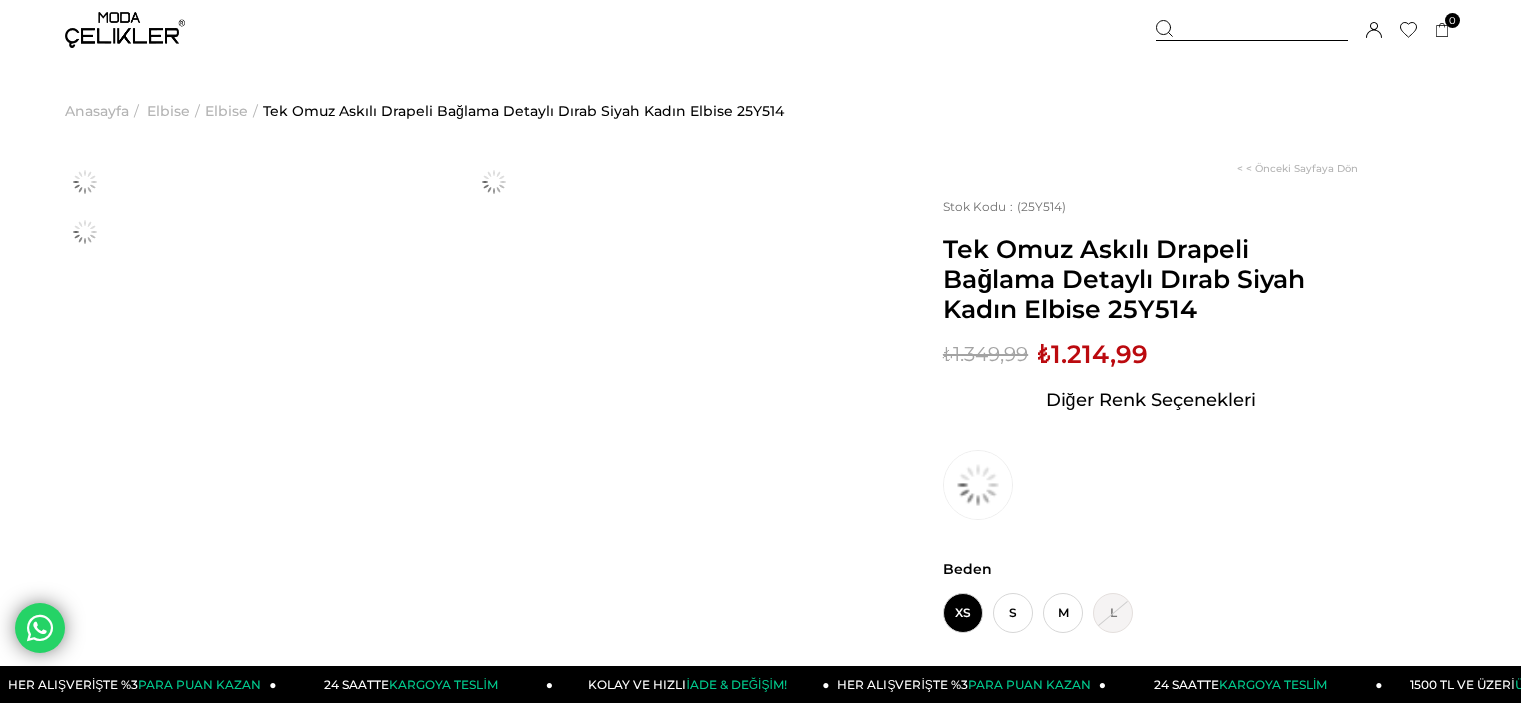 scroll, scrollTop: 0, scrollLeft: 0, axis: both 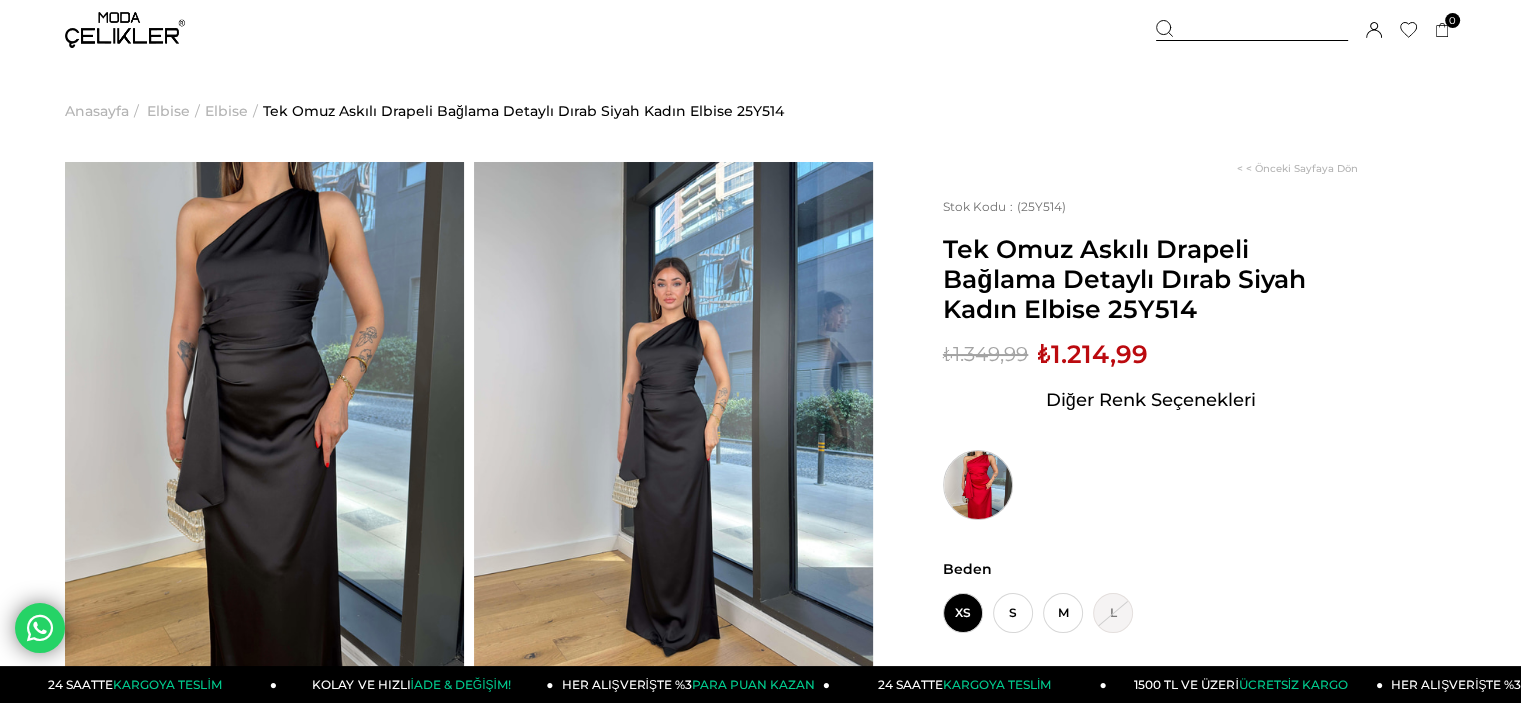click at bounding box center [978, 485] 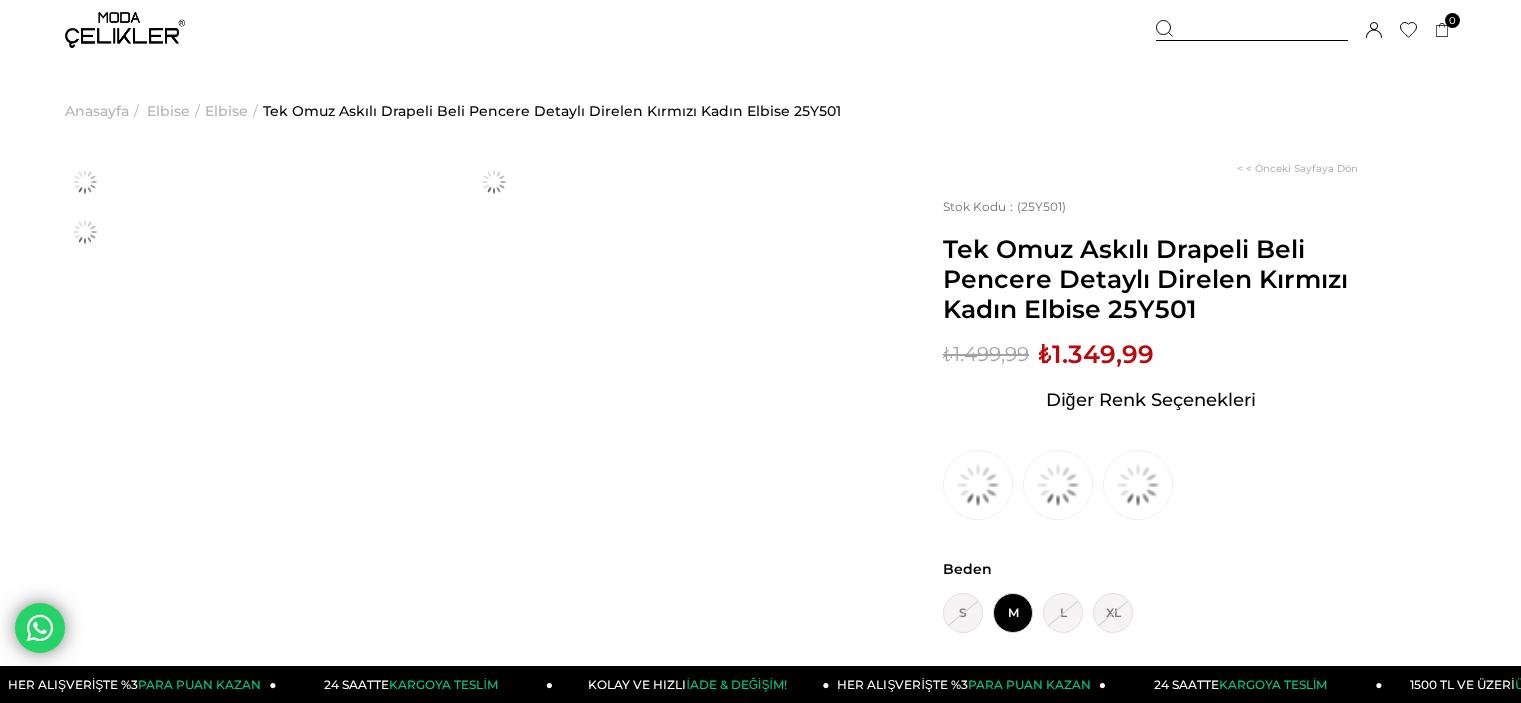 scroll, scrollTop: 0, scrollLeft: 0, axis: both 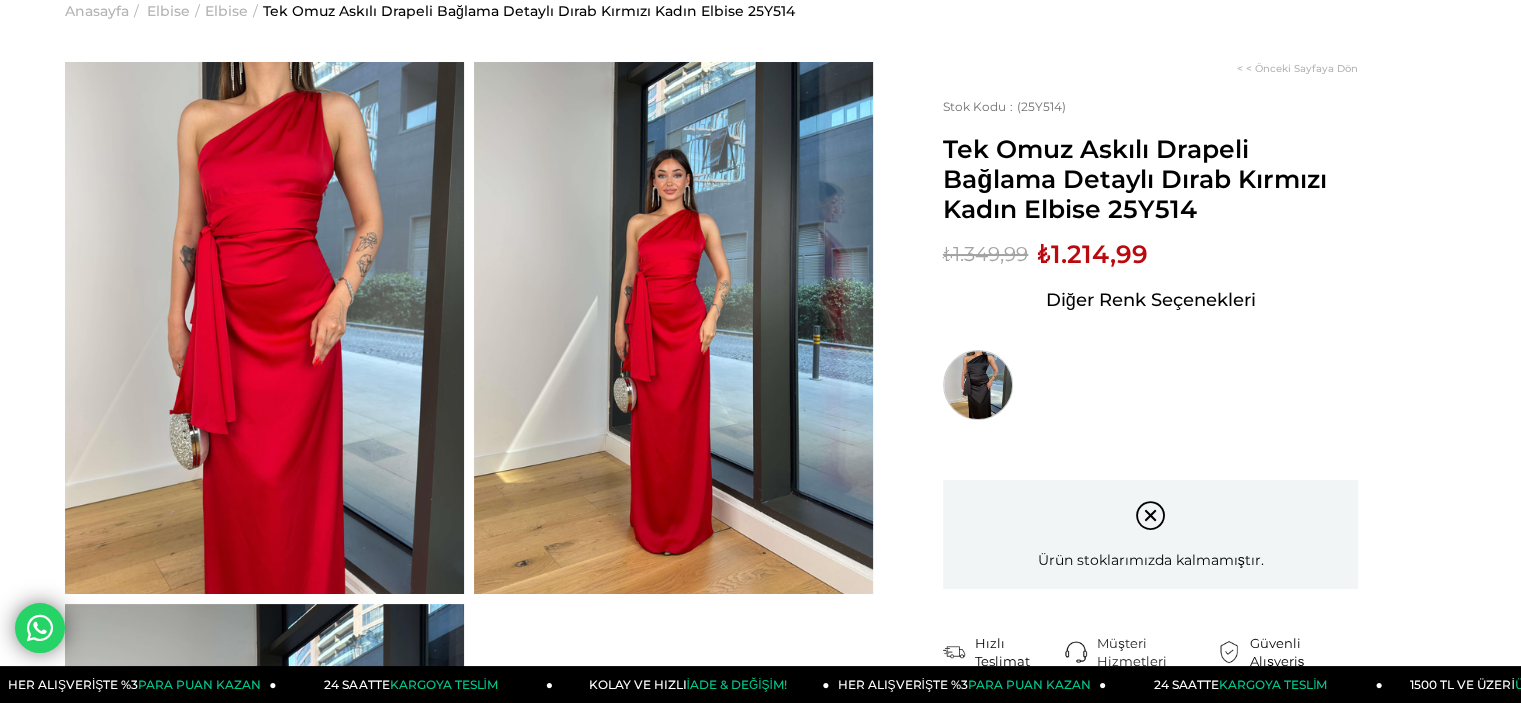 click at bounding box center (978, 385) 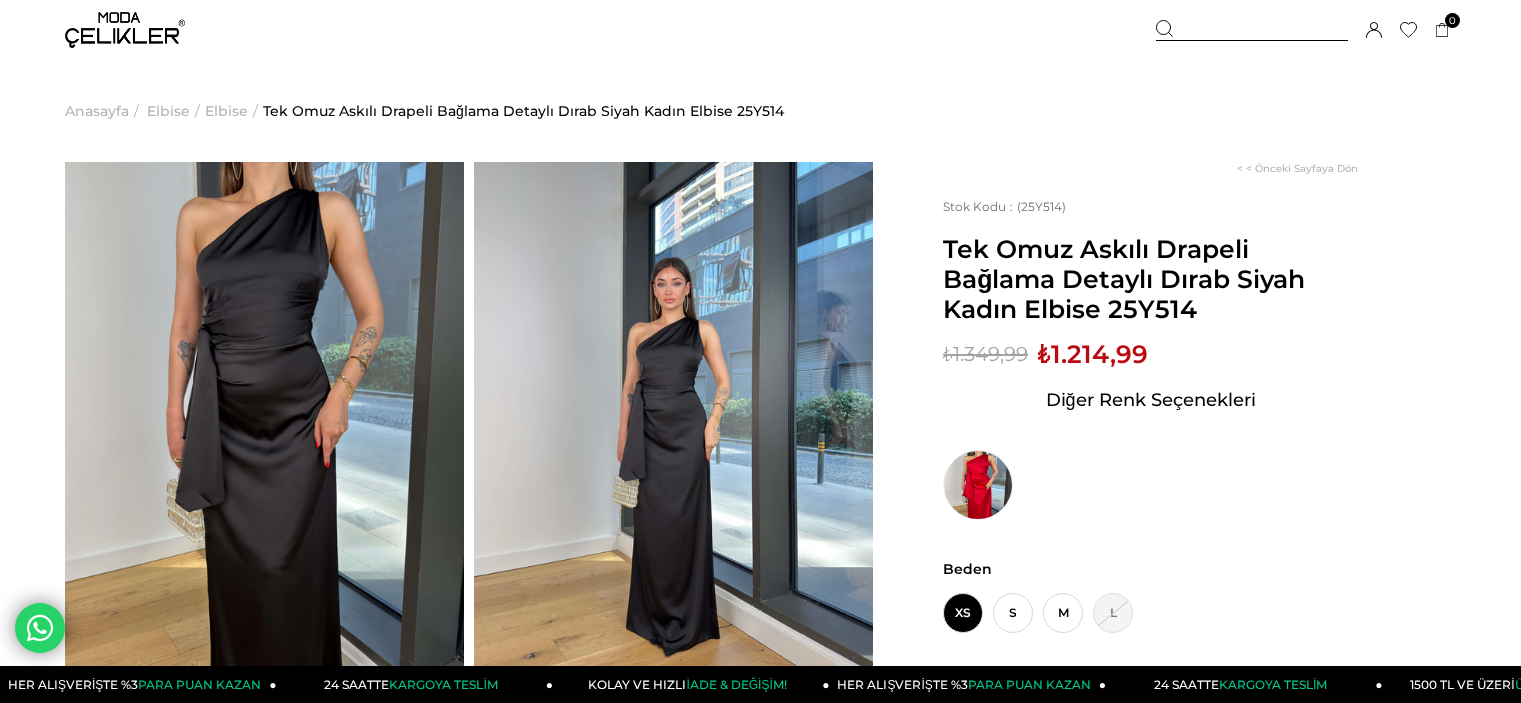 scroll, scrollTop: 0, scrollLeft: 0, axis: both 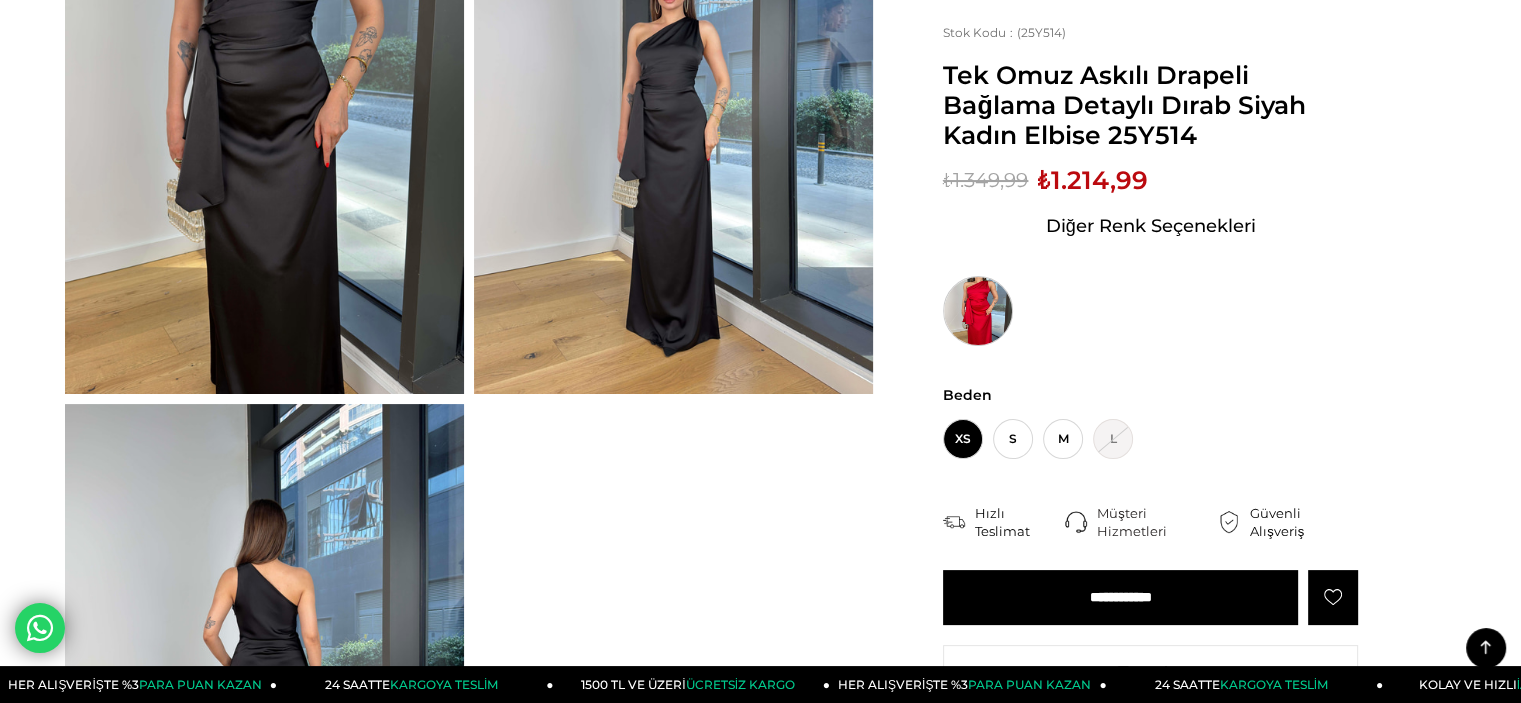 click at bounding box center (978, 311) 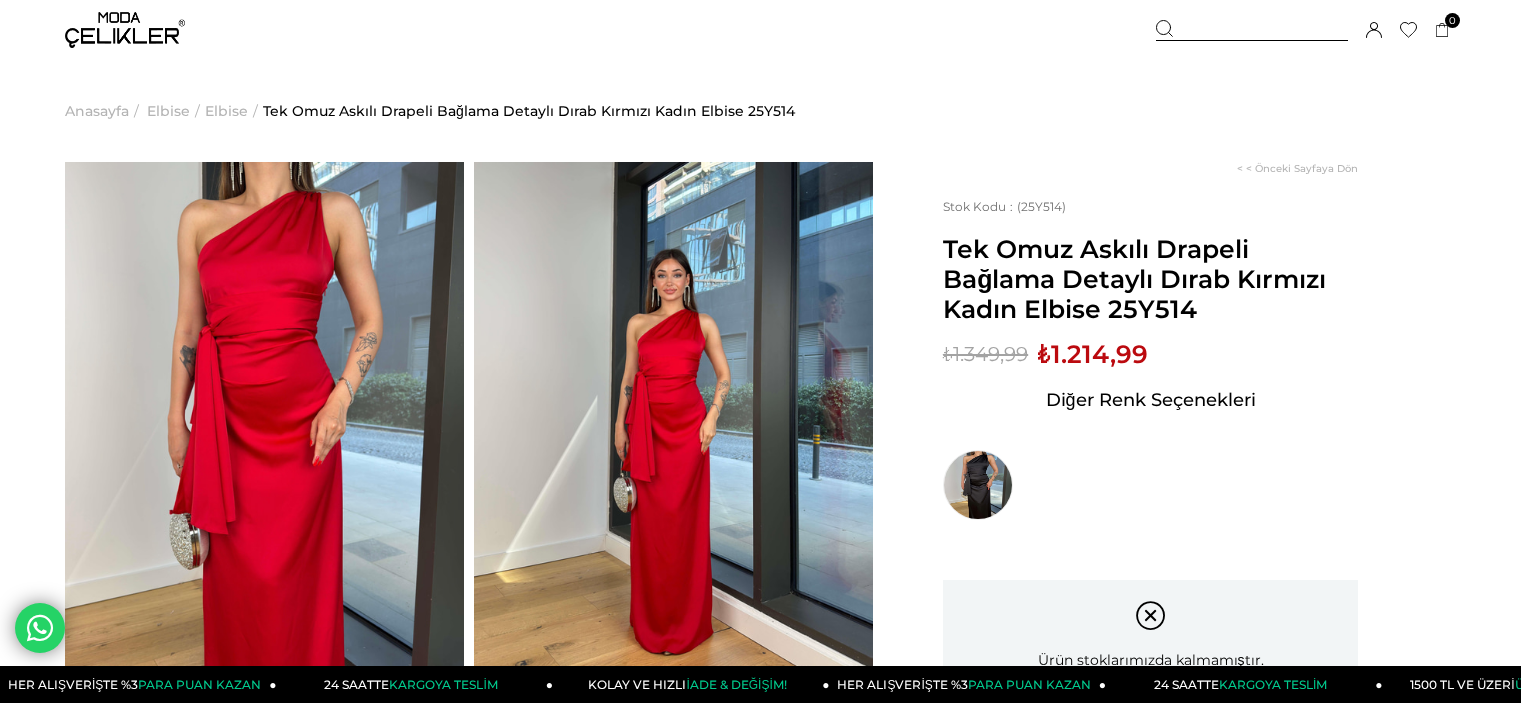 scroll, scrollTop: 129, scrollLeft: 0, axis: vertical 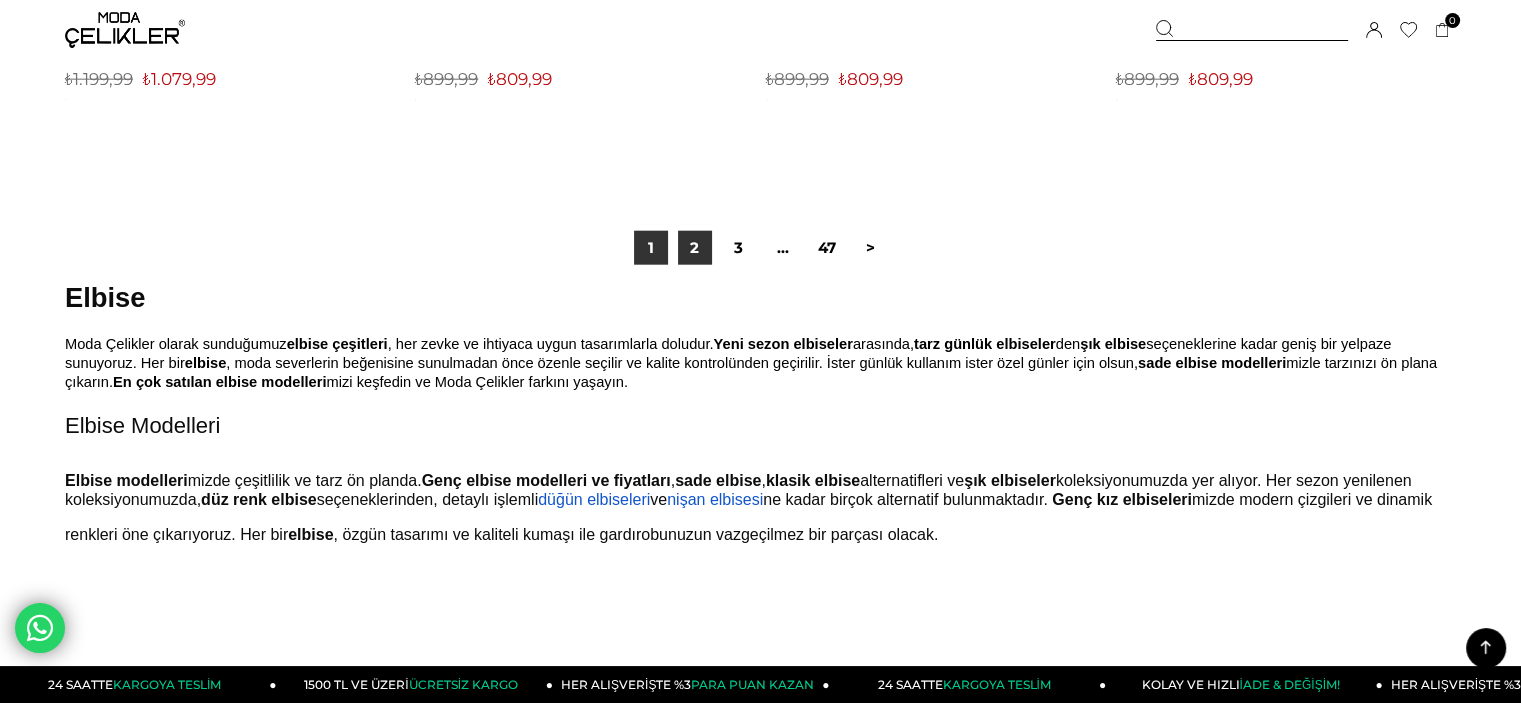 click on "2" at bounding box center [695, 248] 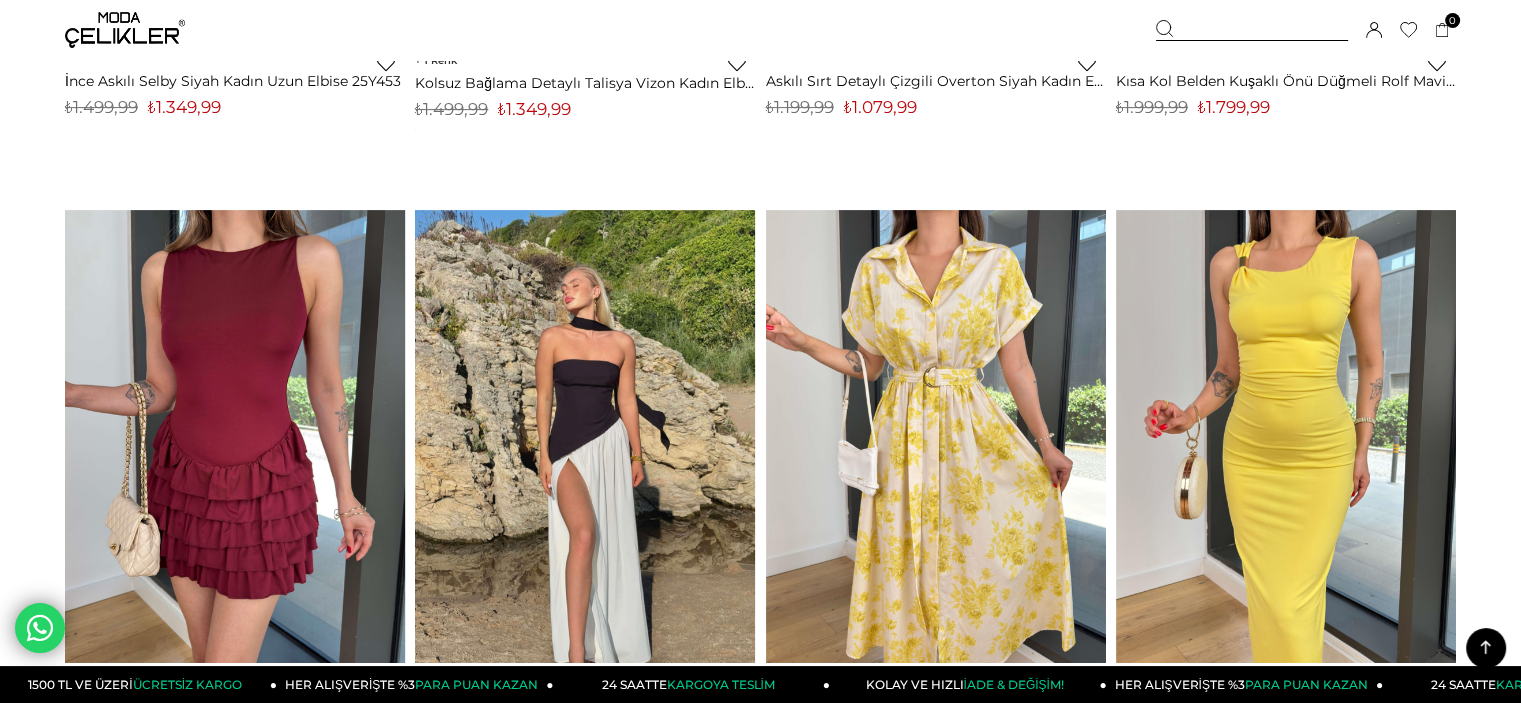 scroll, scrollTop: 800, scrollLeft: 0, axis: vertical 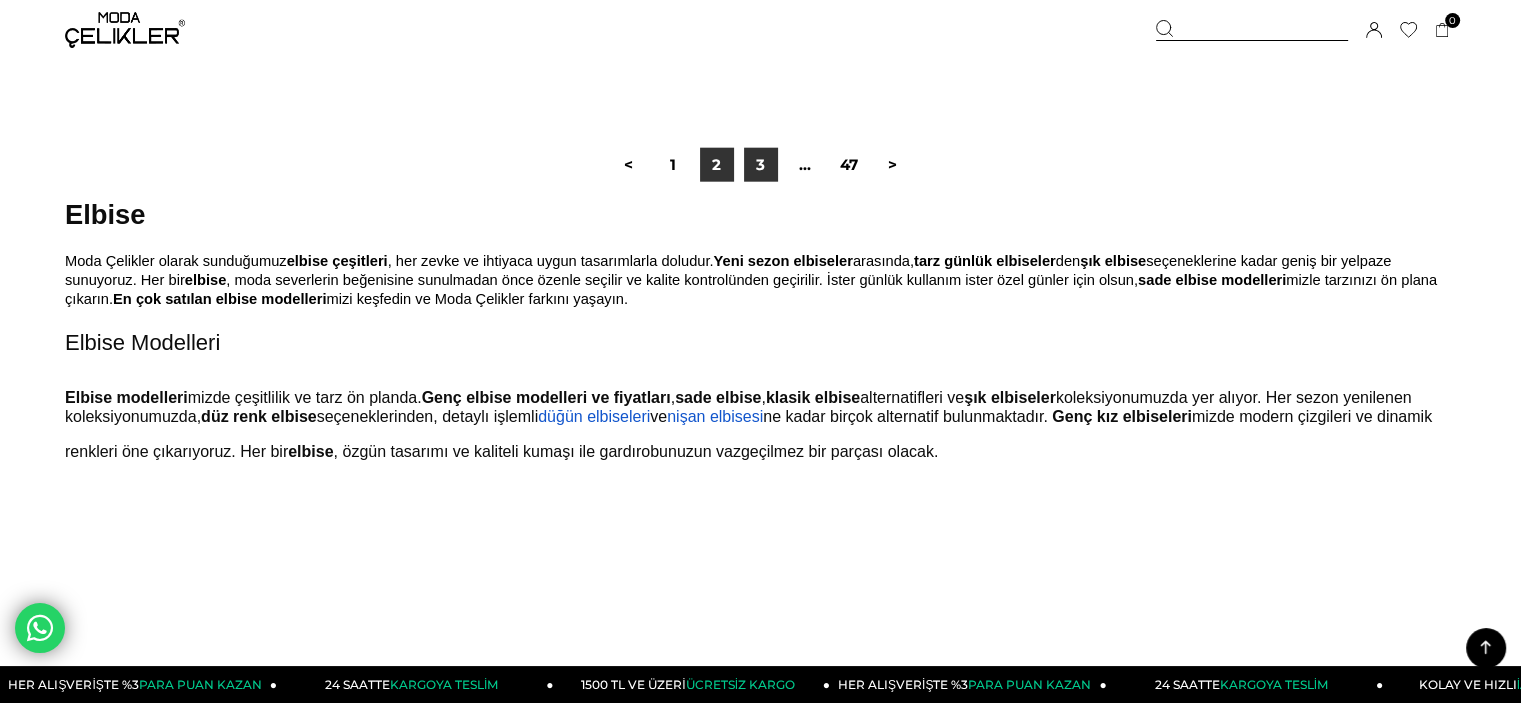 click on "3" at bounding box center (761, 165) 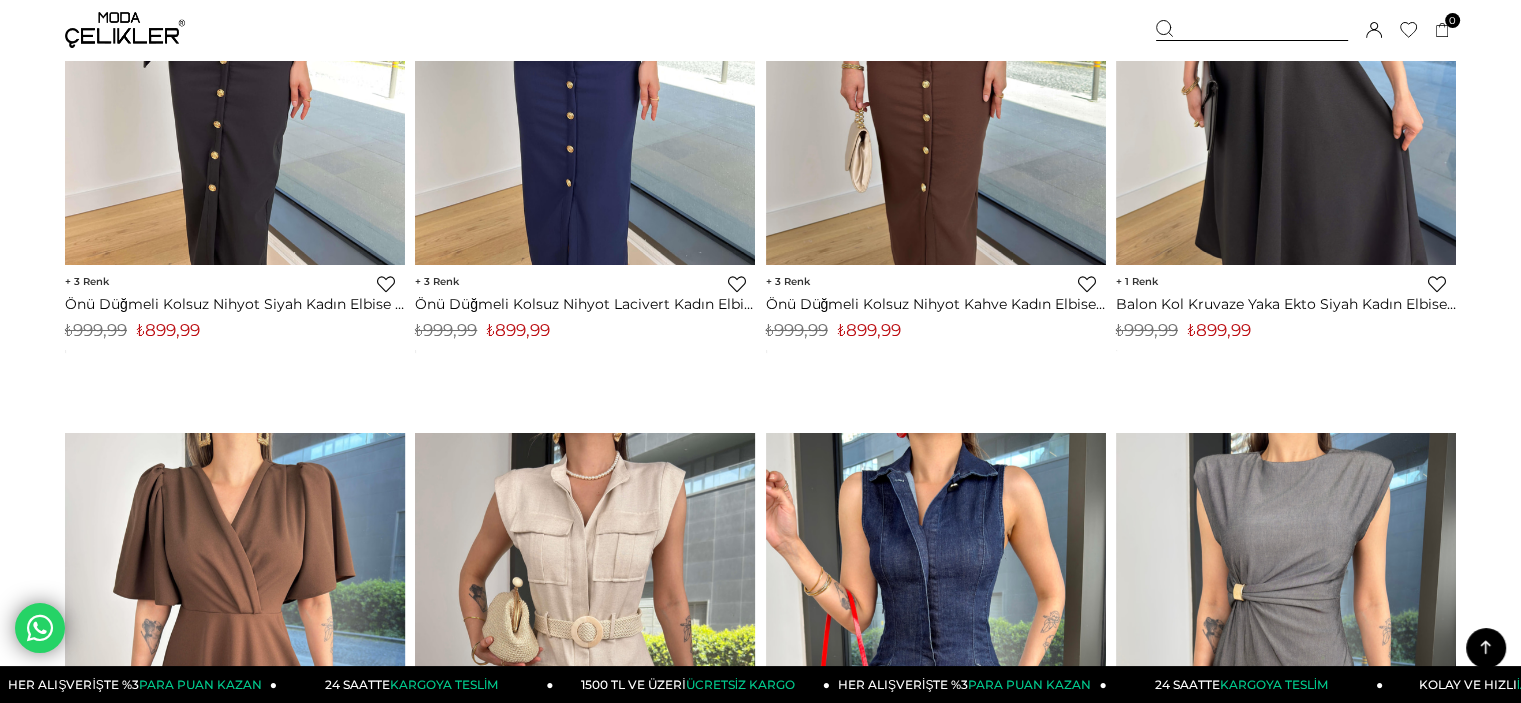 scroll, scrollTop: 7400, scrollLeft: 0, axis: vertical 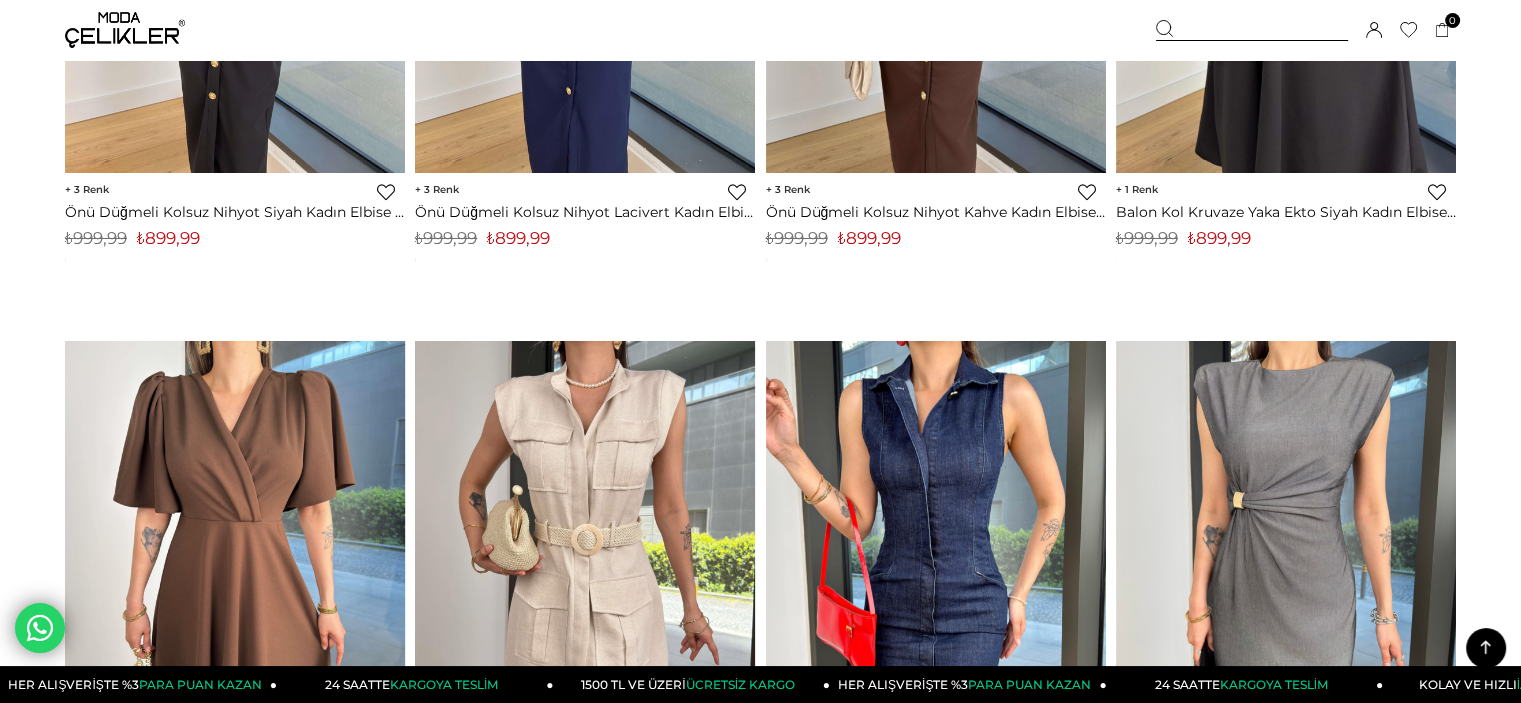 click 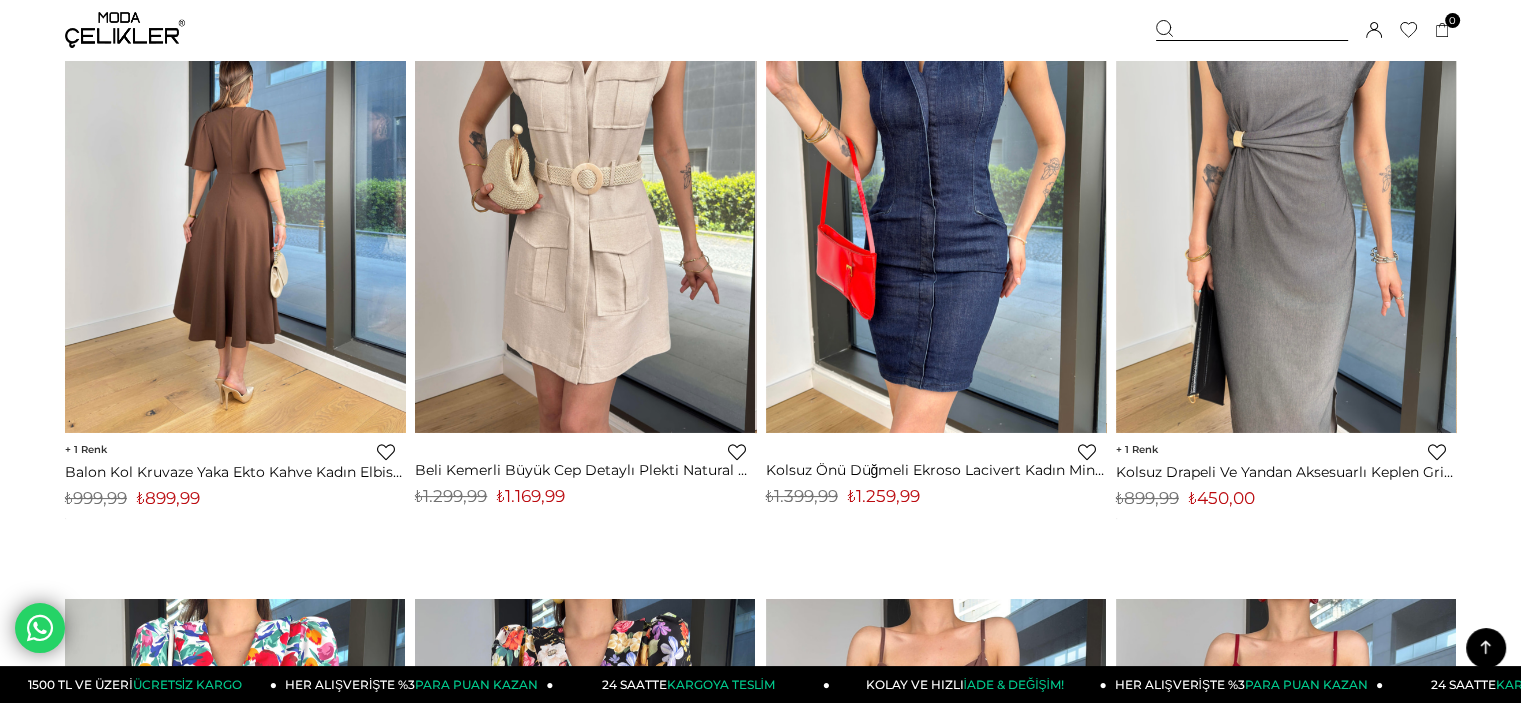 scroll, scrollTop: 7800, scrollLeft: 0, axis: vertical 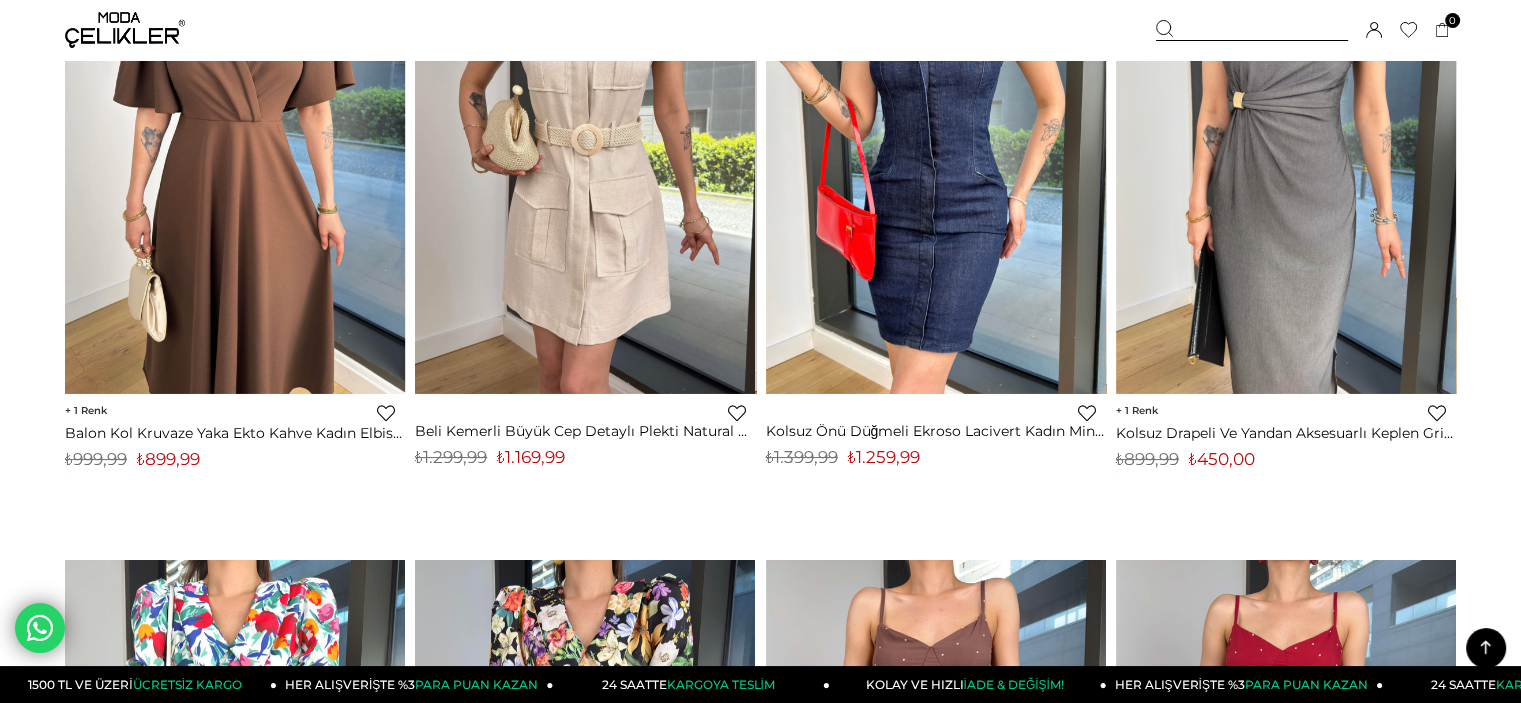 click at bounding box center (125, 30) 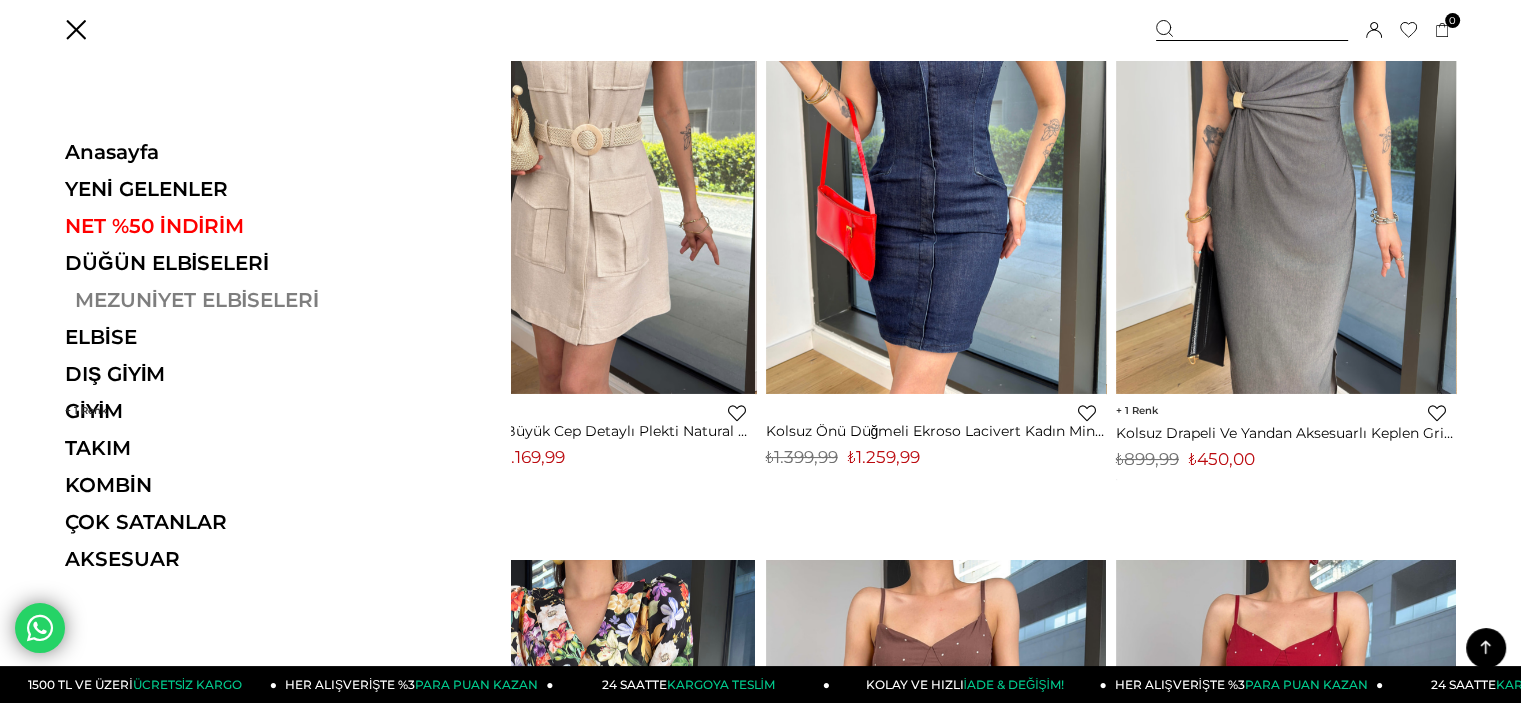 click on "MEZUNİYET ELBİSELERİ" at bounding box center [202, 300] 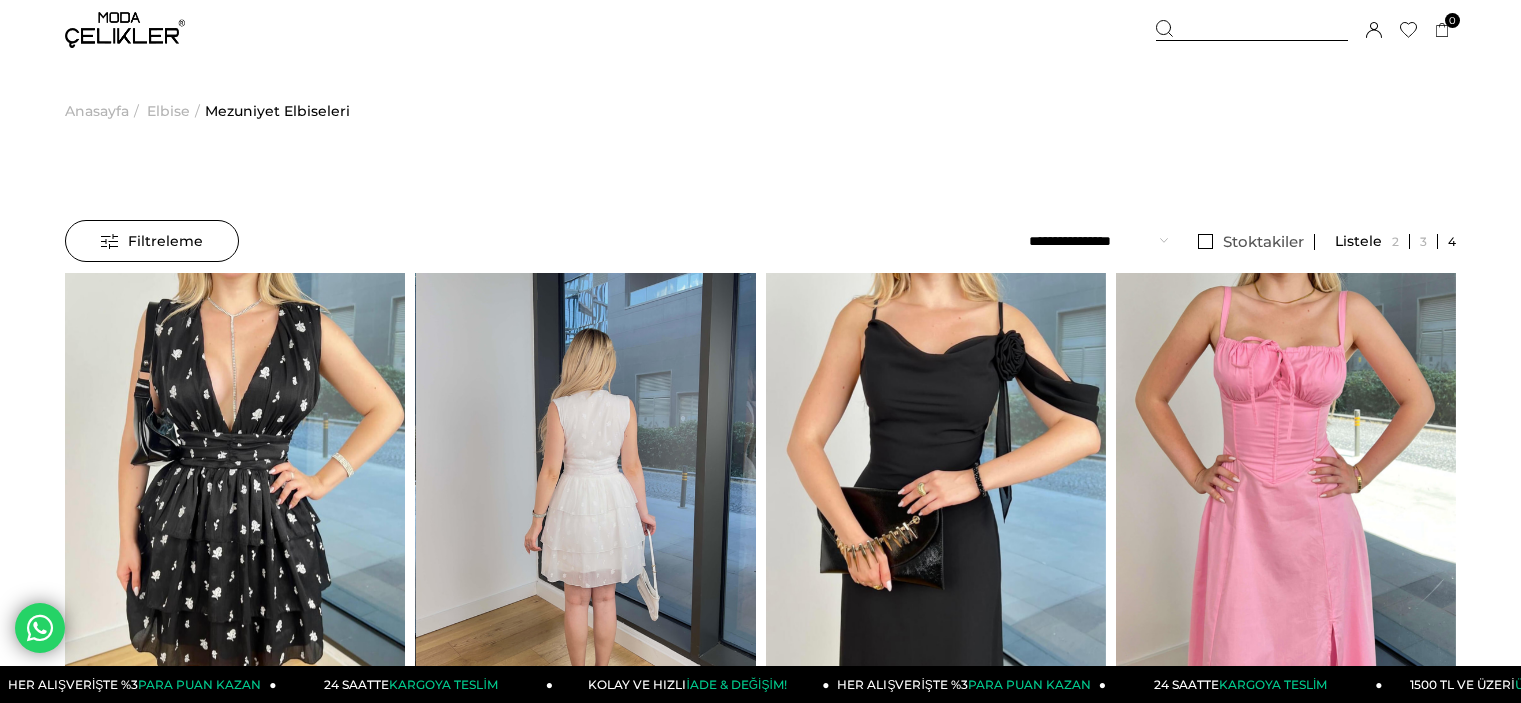 scroll, scrollTop: 300, scrollLeft: 0, axis: vertical 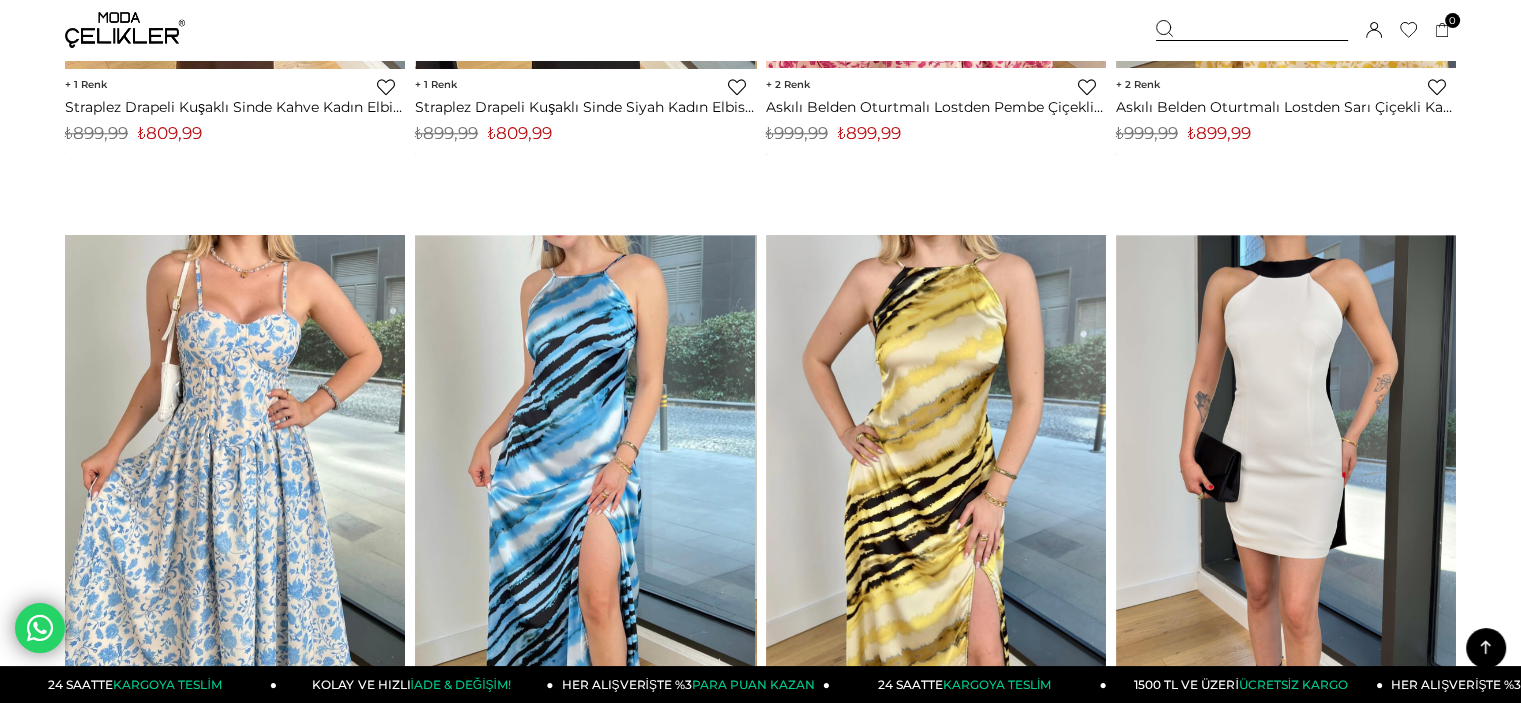 click at bounding box center [125, 30] 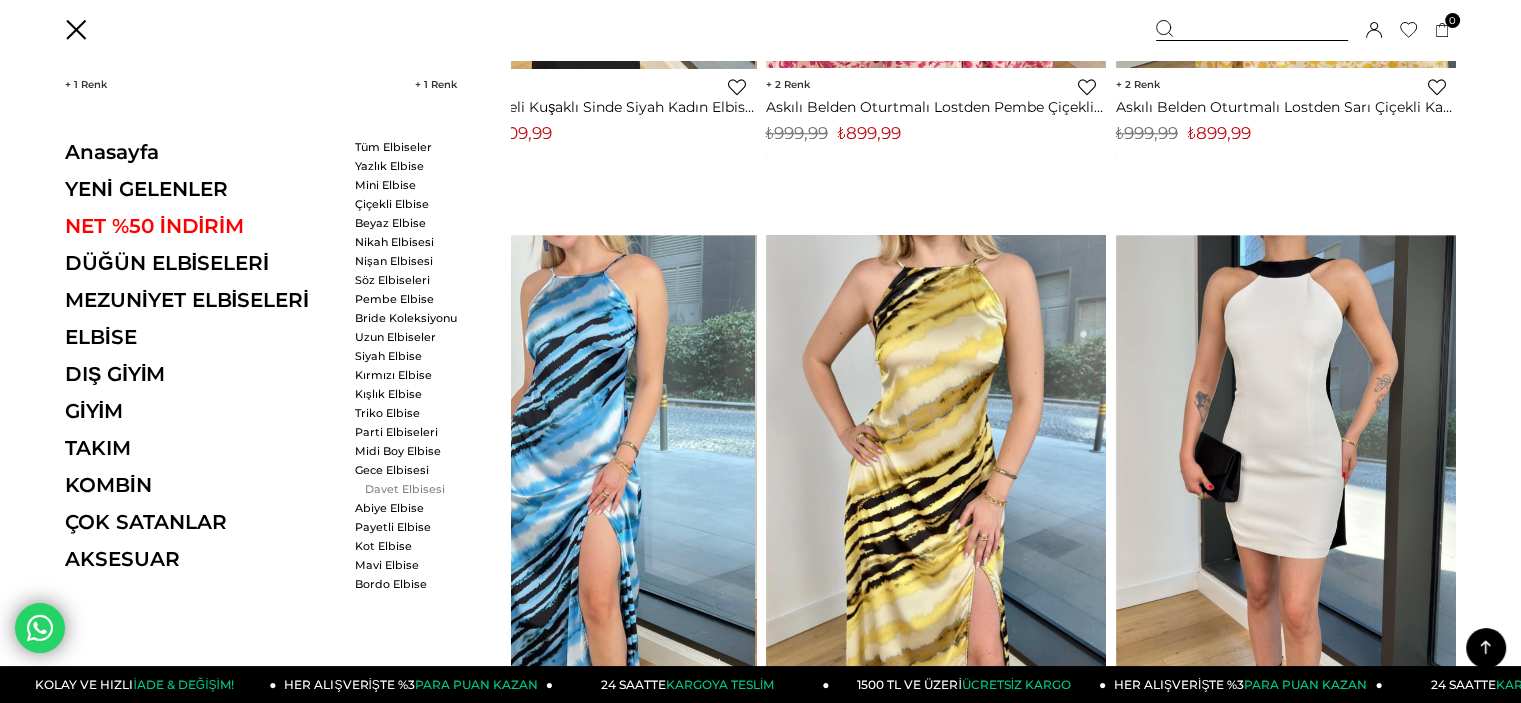 click on "Davet Elbisesi" at bounding box center (412, 489) 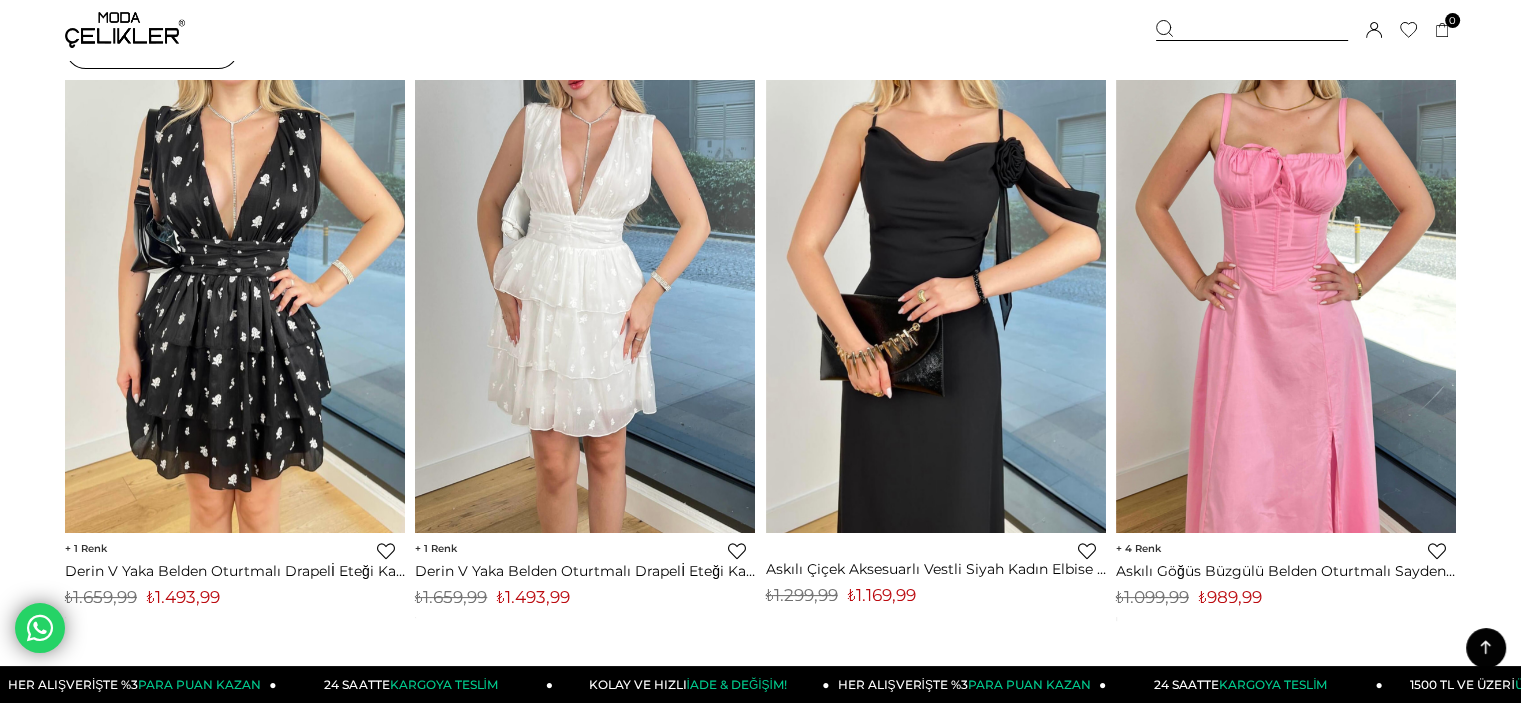 scroll, scrollTop: 500, scrollLeft: 0, axis: vertical 